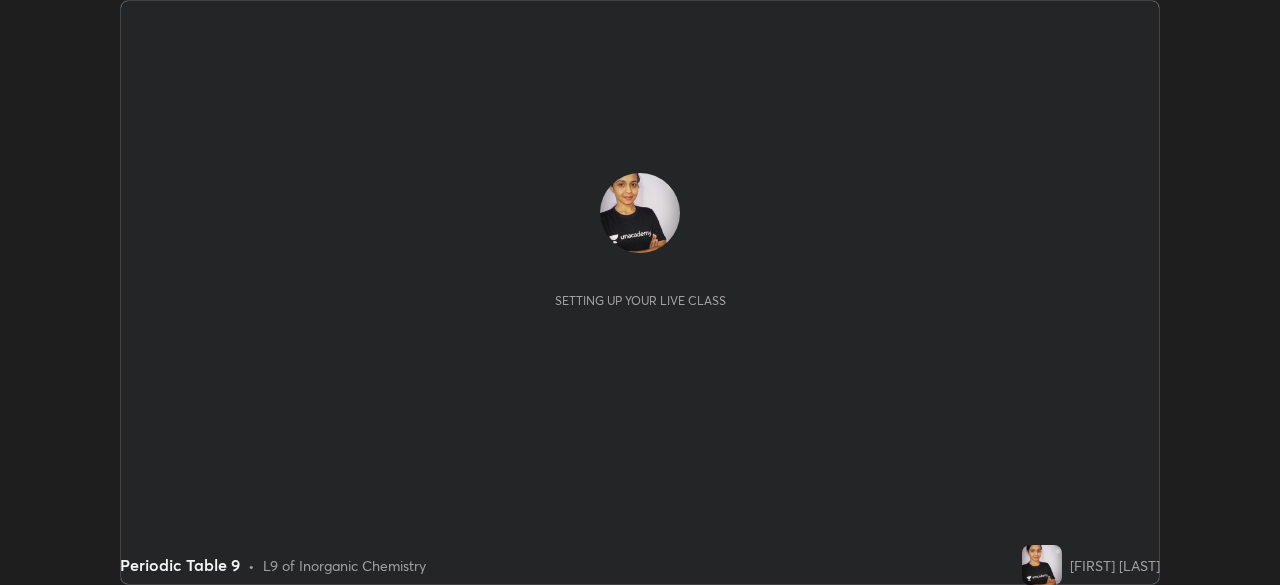 scroll, scrollTop: 0, scrollLeft: 0, axis: both 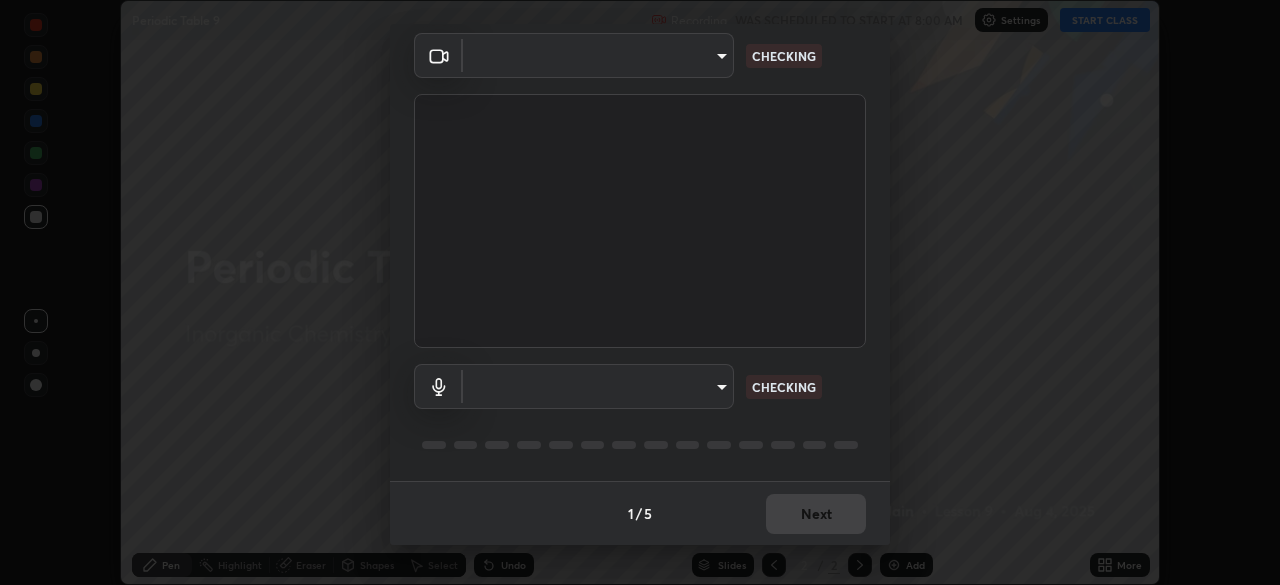 type on "0a1d79d661a64fddf9c7d5b4cd35eaf601090247fd107eb5253fa8bc11dd5ba6" 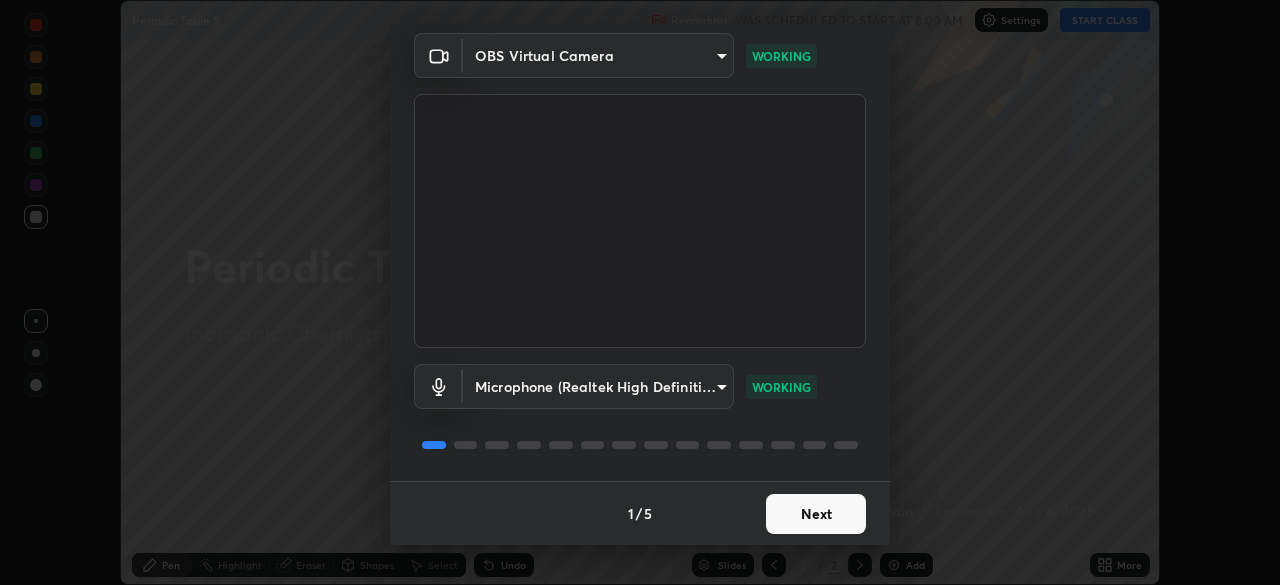 click on "Next" at bounding box center (816, 514) 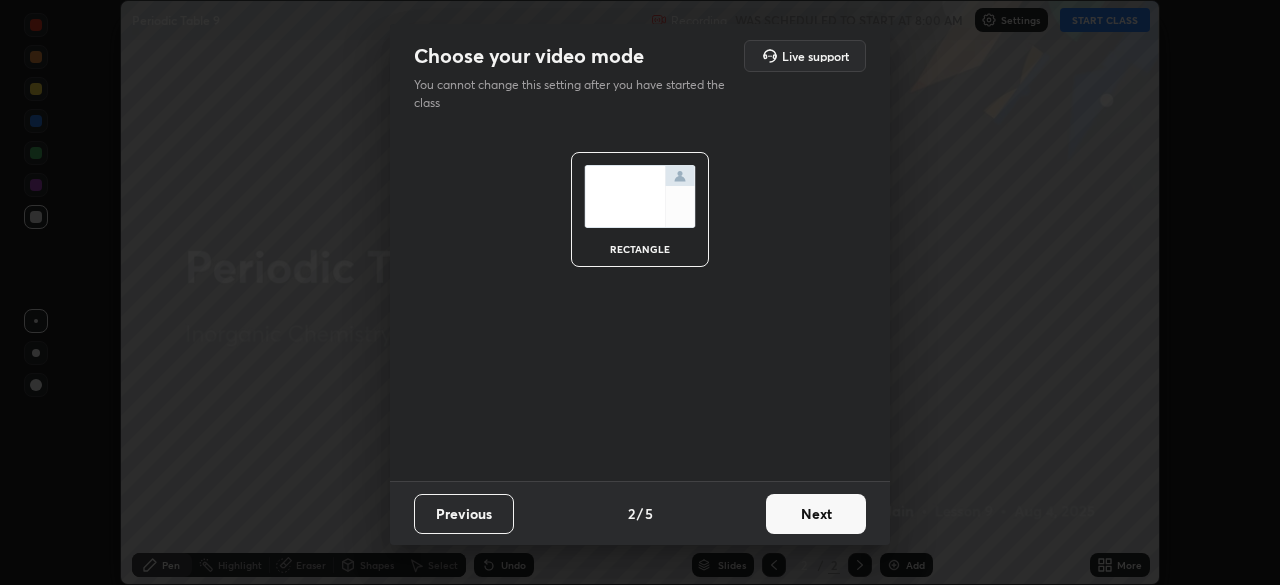 scroll, scrollTop: 0, scrollLeft: 0, axis: both 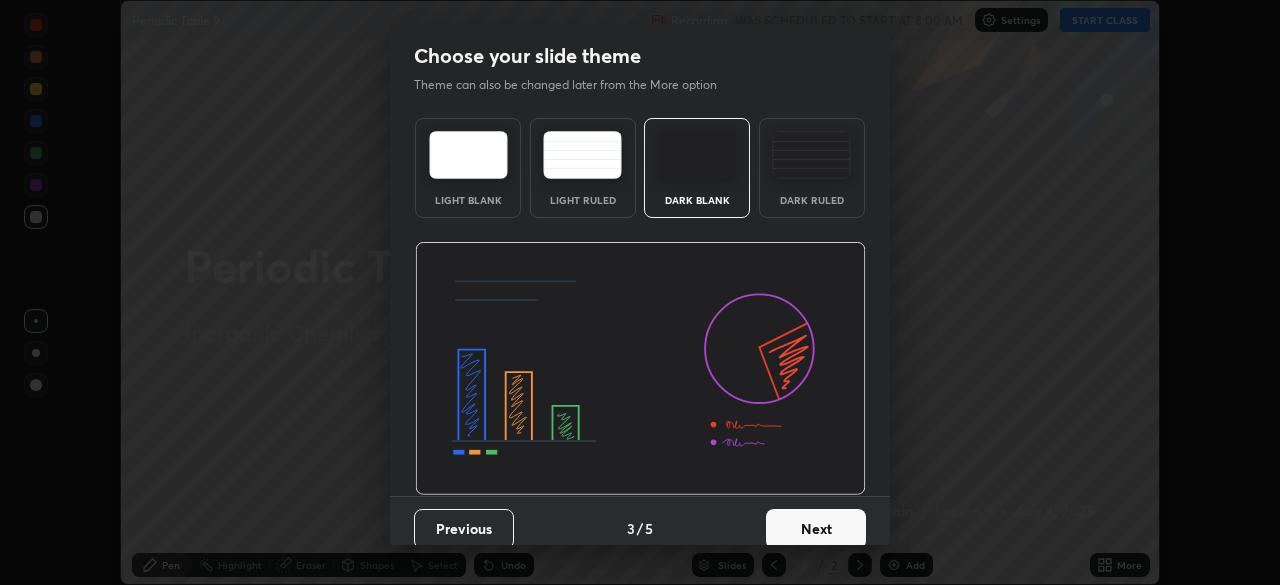 click on "Next" at bounding box center [816, 529] 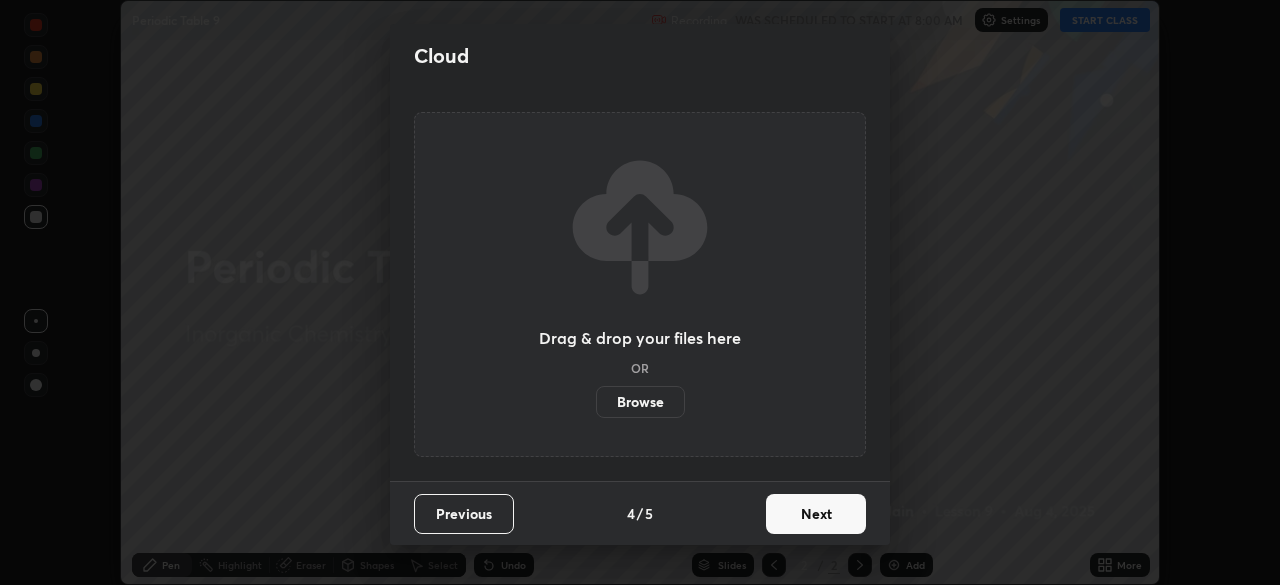 click on "Next" at bounding box center [816, 514] 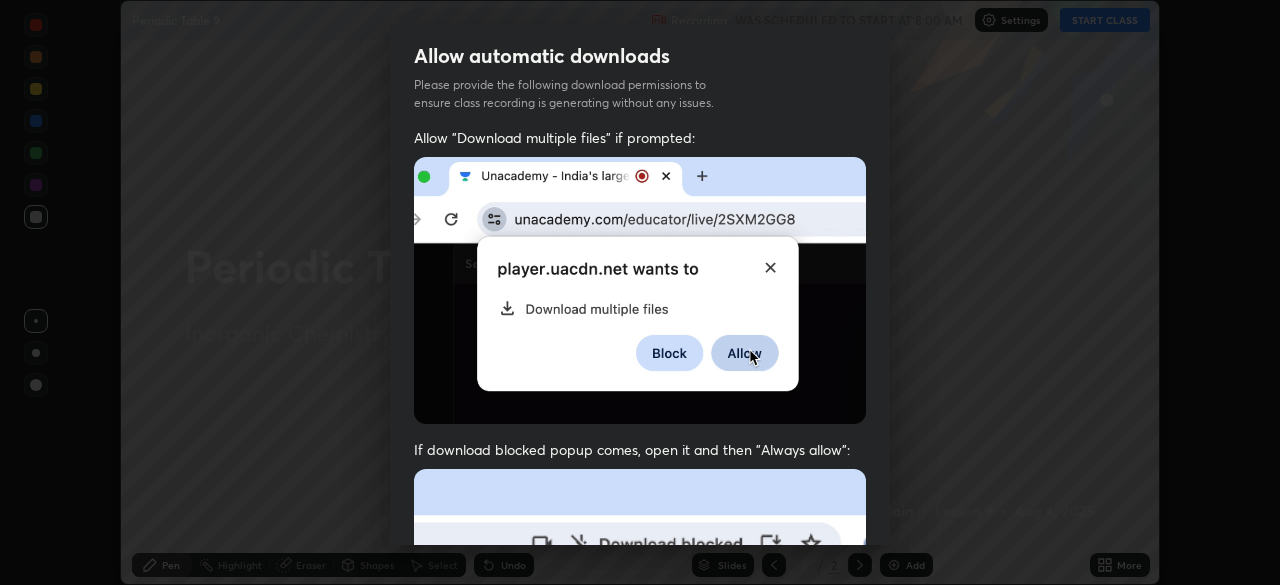 click at bounding box center [640, 687] 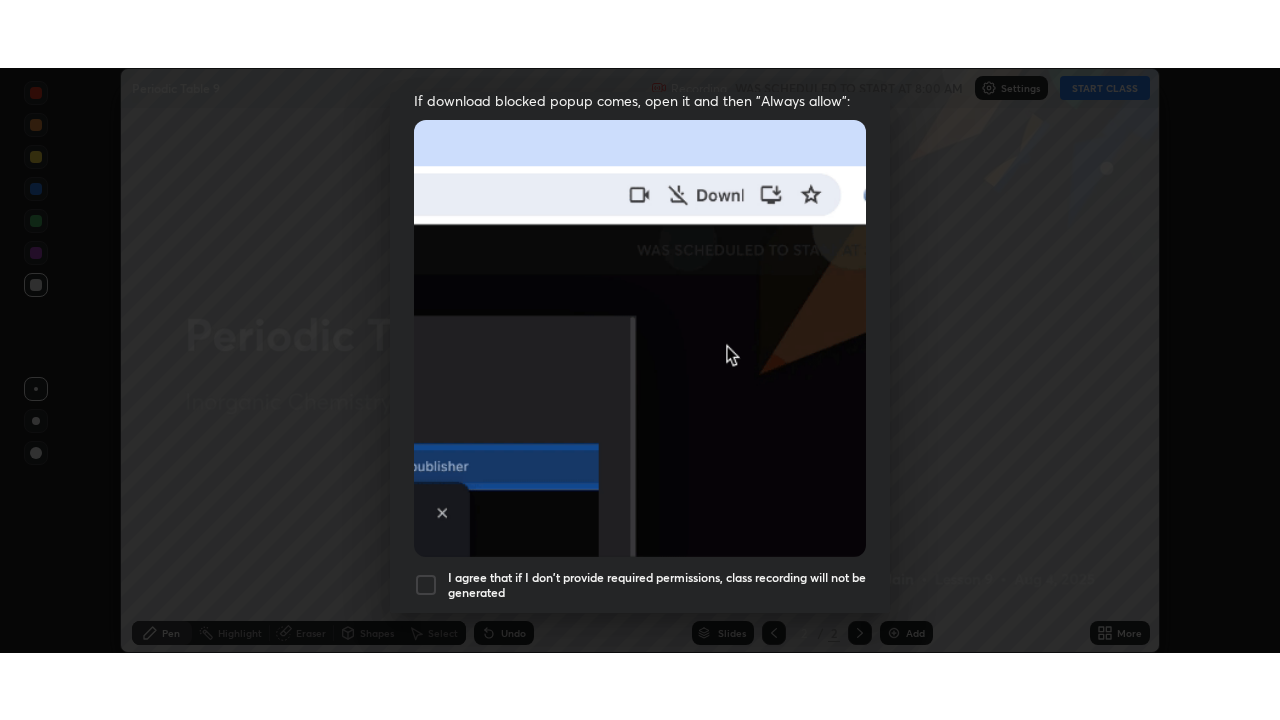 scroll, scrollTop: 479, scrollLeft: 0, axis: vertical 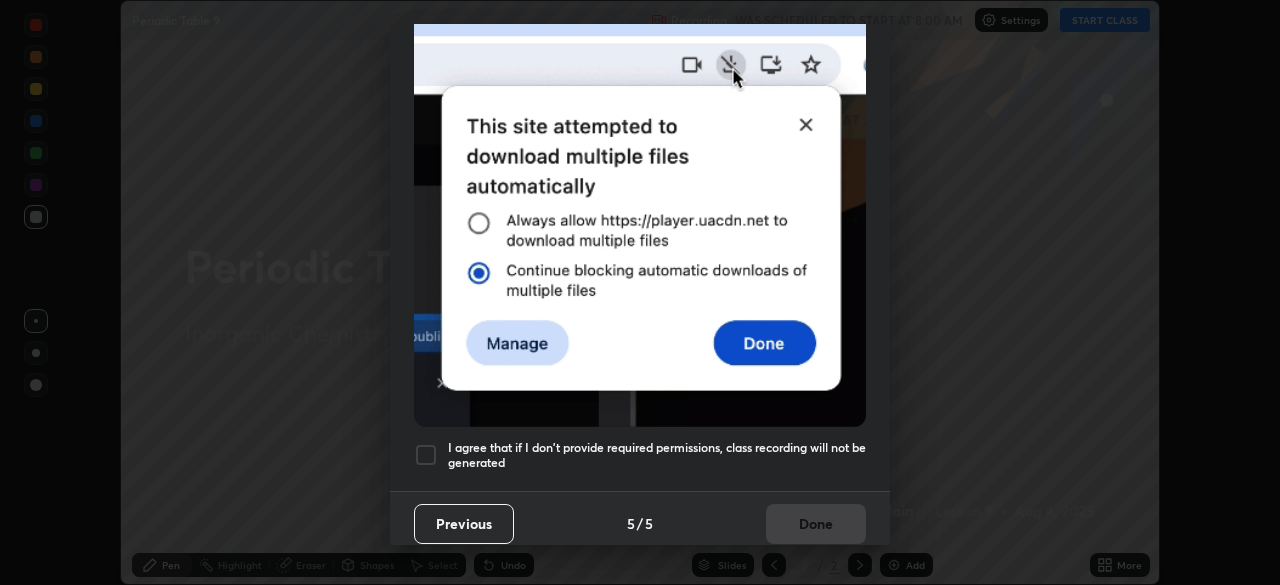 click at bounding box center [426, 455] 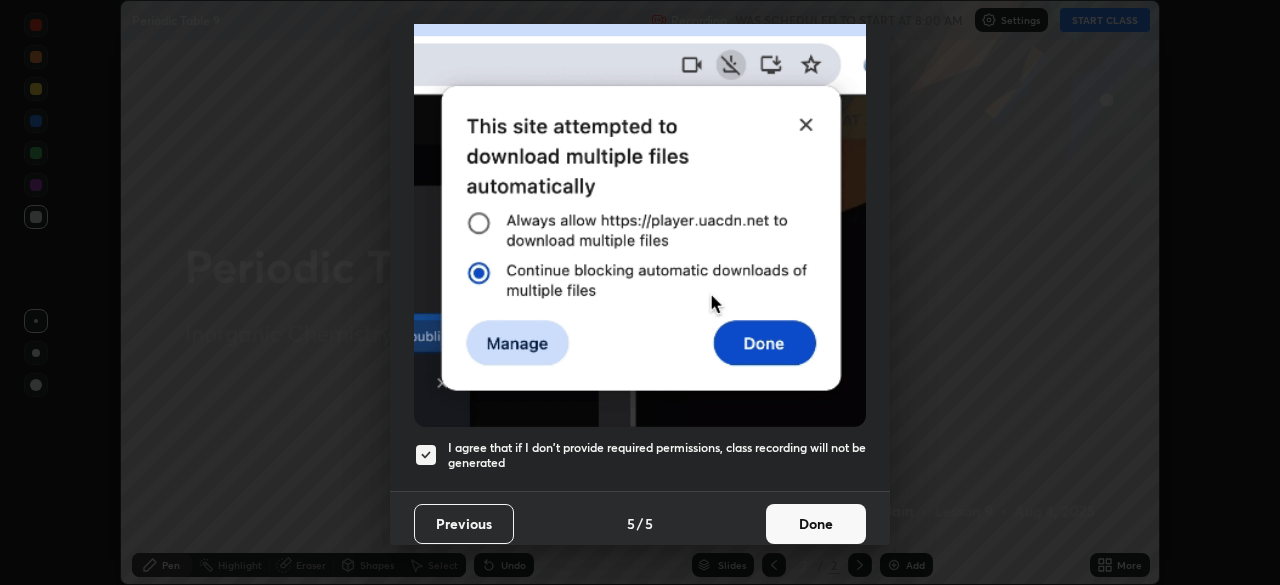 click on "Done" at bounding box center (816, 524) 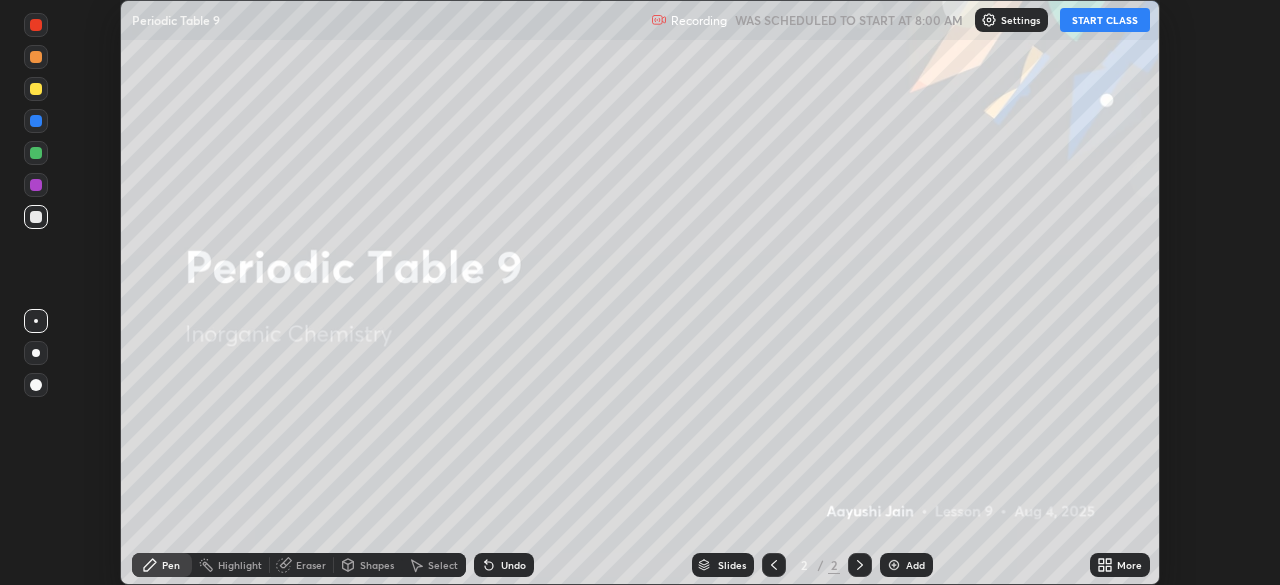 click on "START CLASS" at bounding box center (1105, 20) 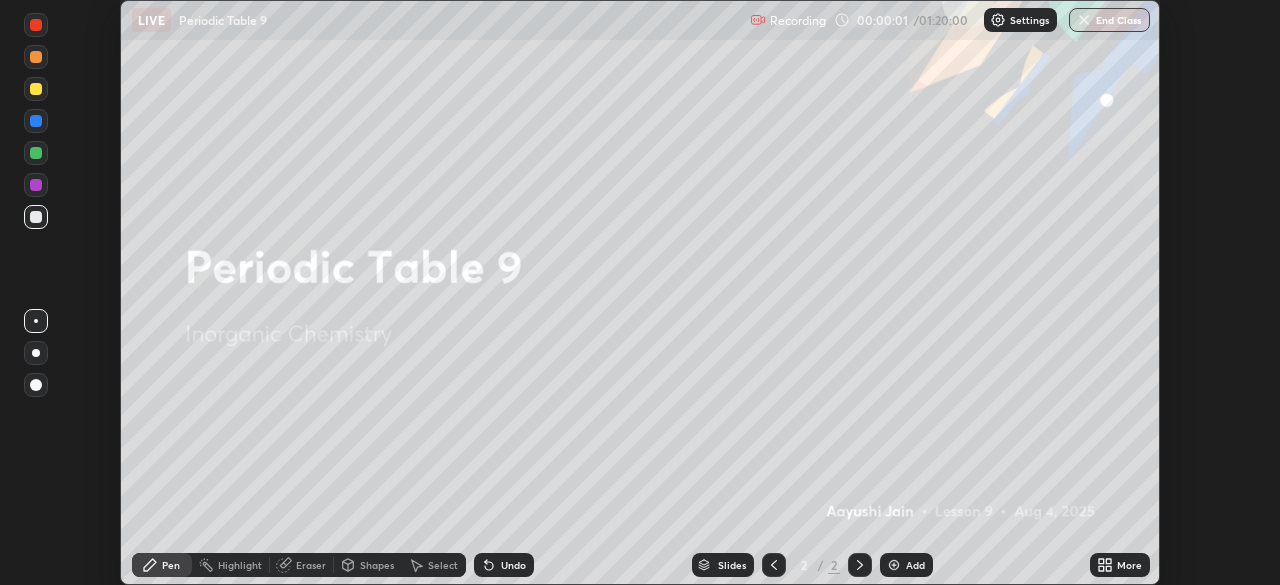 click 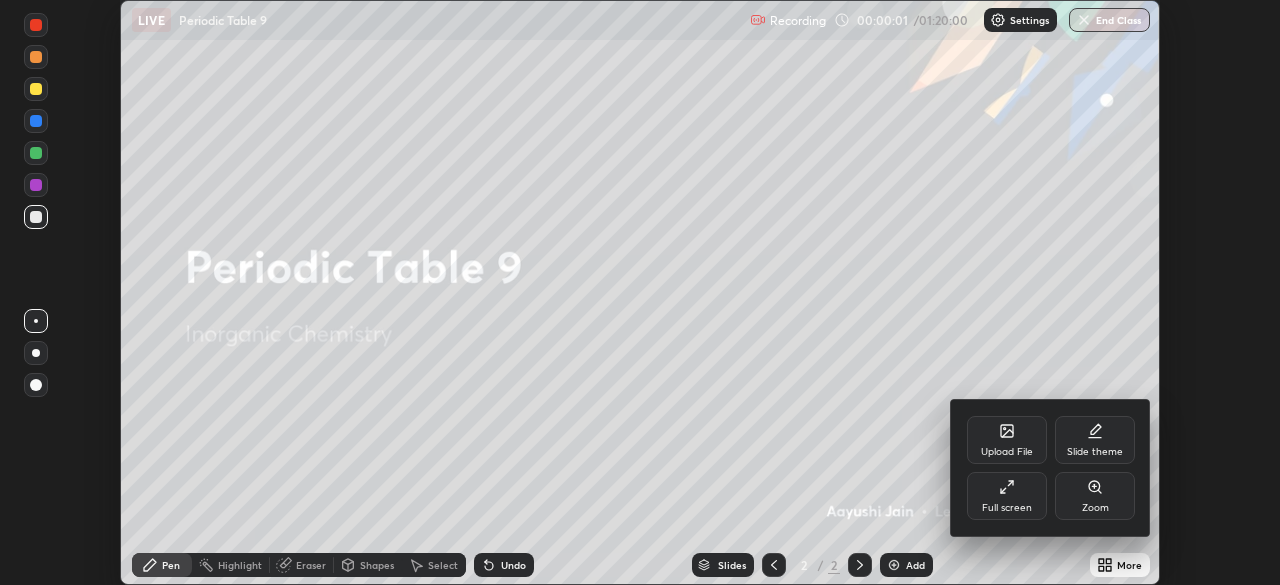 click on "Full screen" at bounding box center [1007, 496] 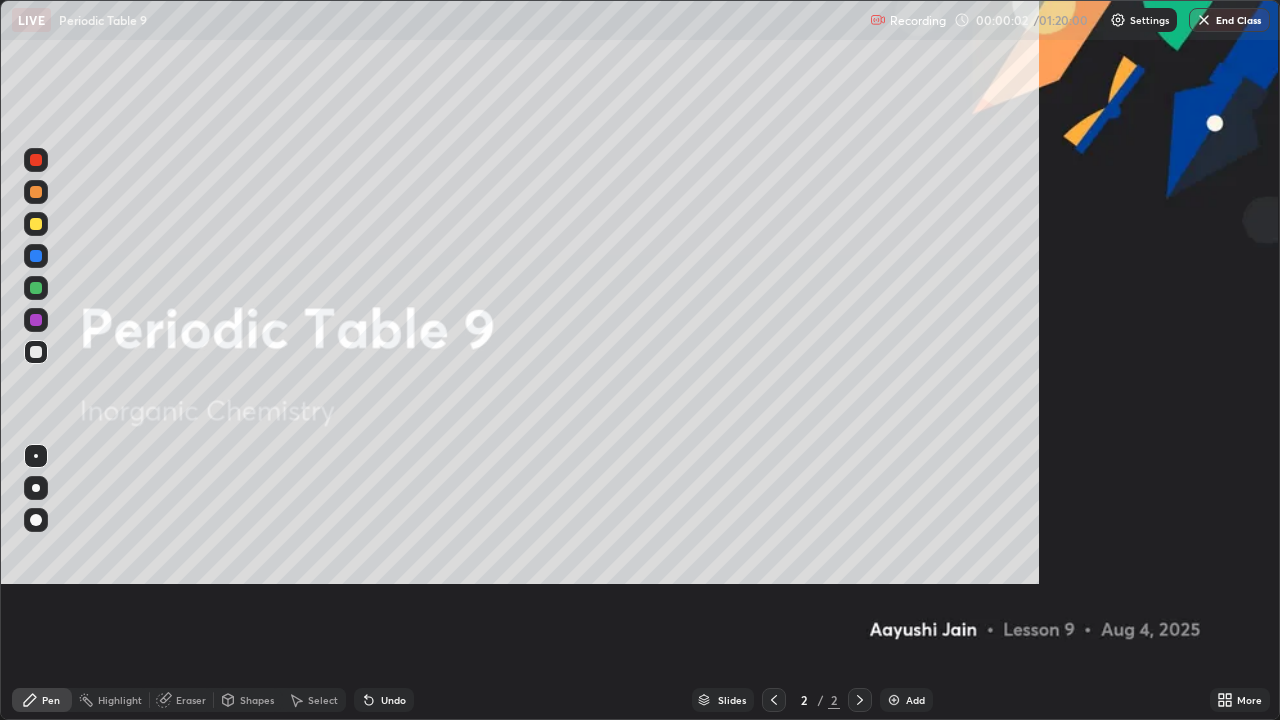 scroll, scrollTop: 99280, scrollLeft: 98720, axis: both 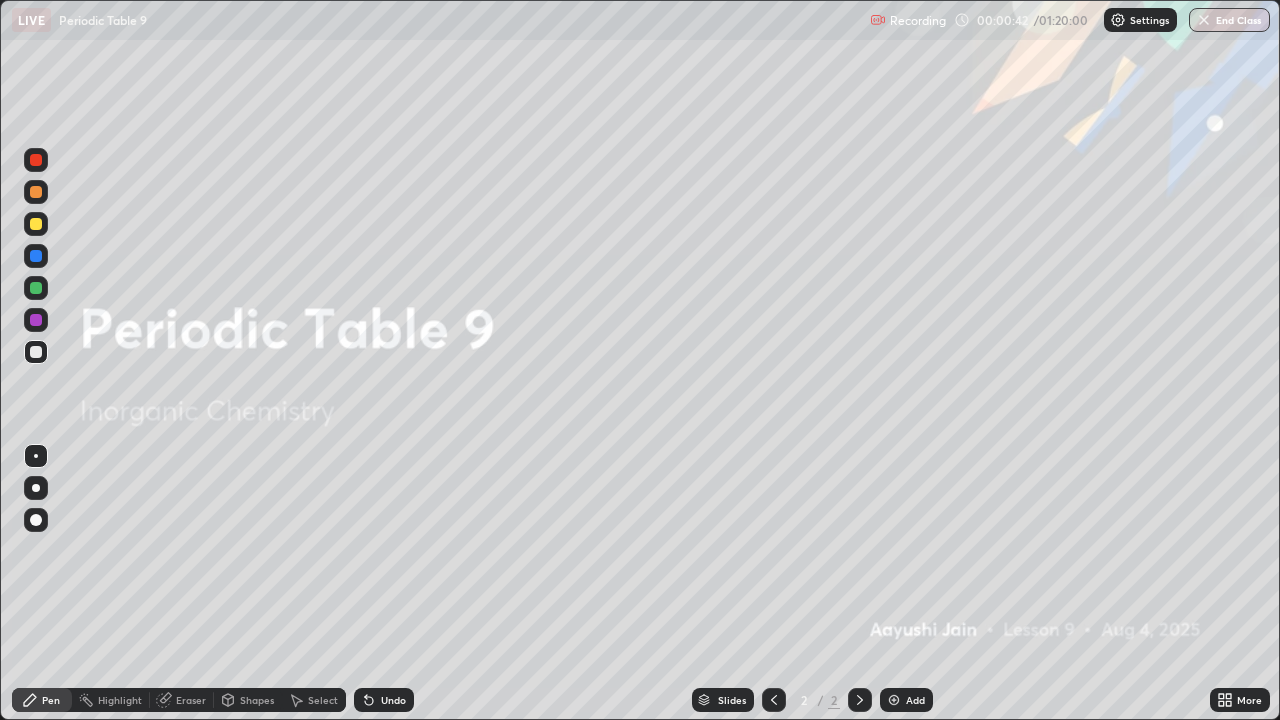 click at bounding box center (894, 700) 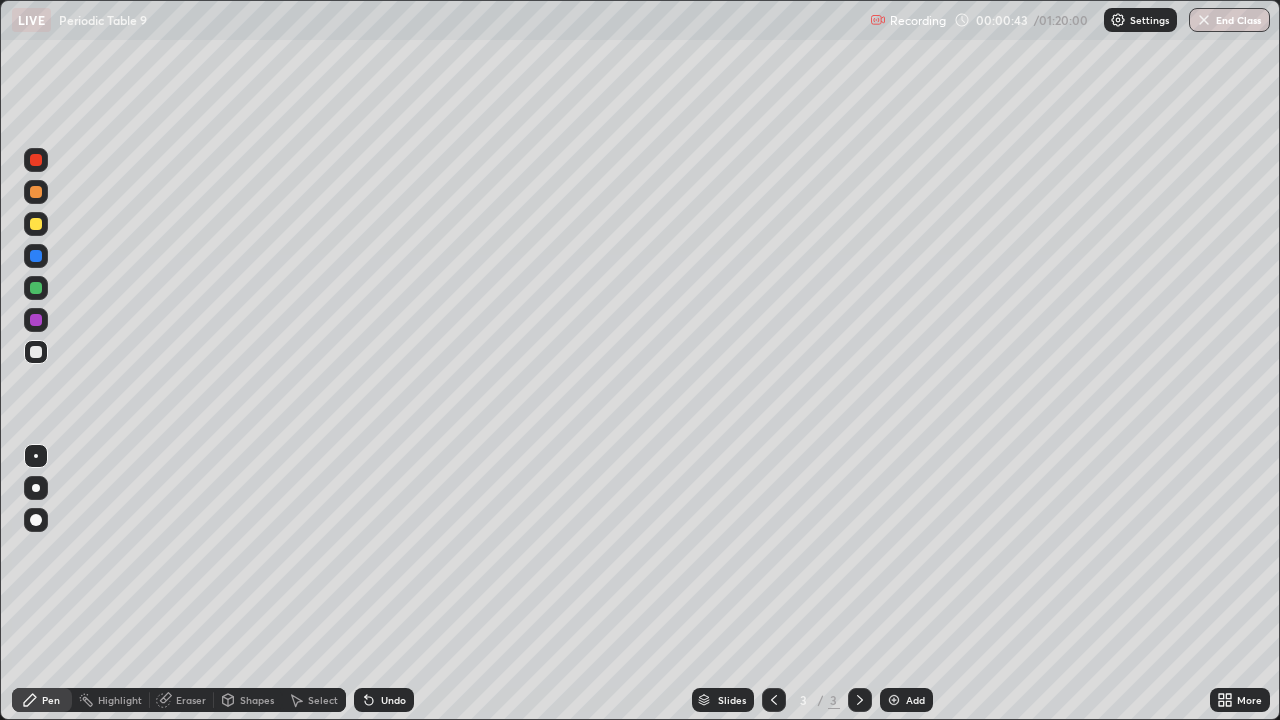 click at bounding box center (36, 488) 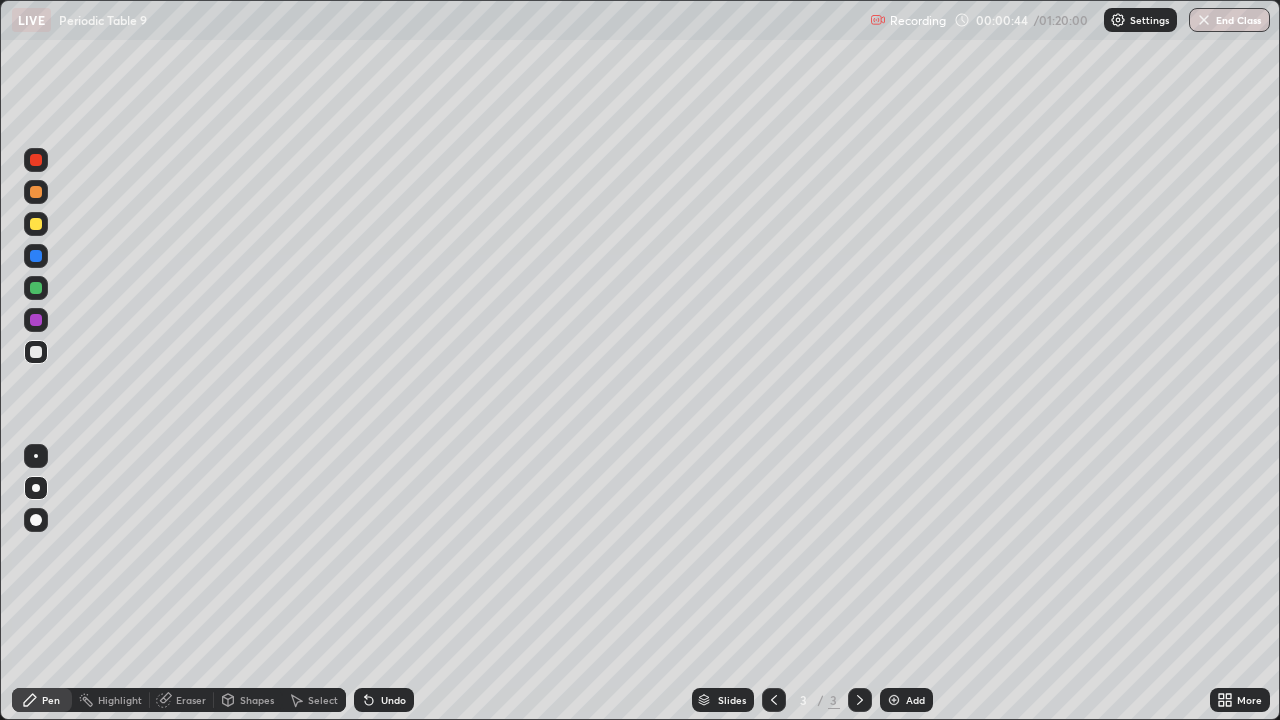 click at bounding box center (36, 224) 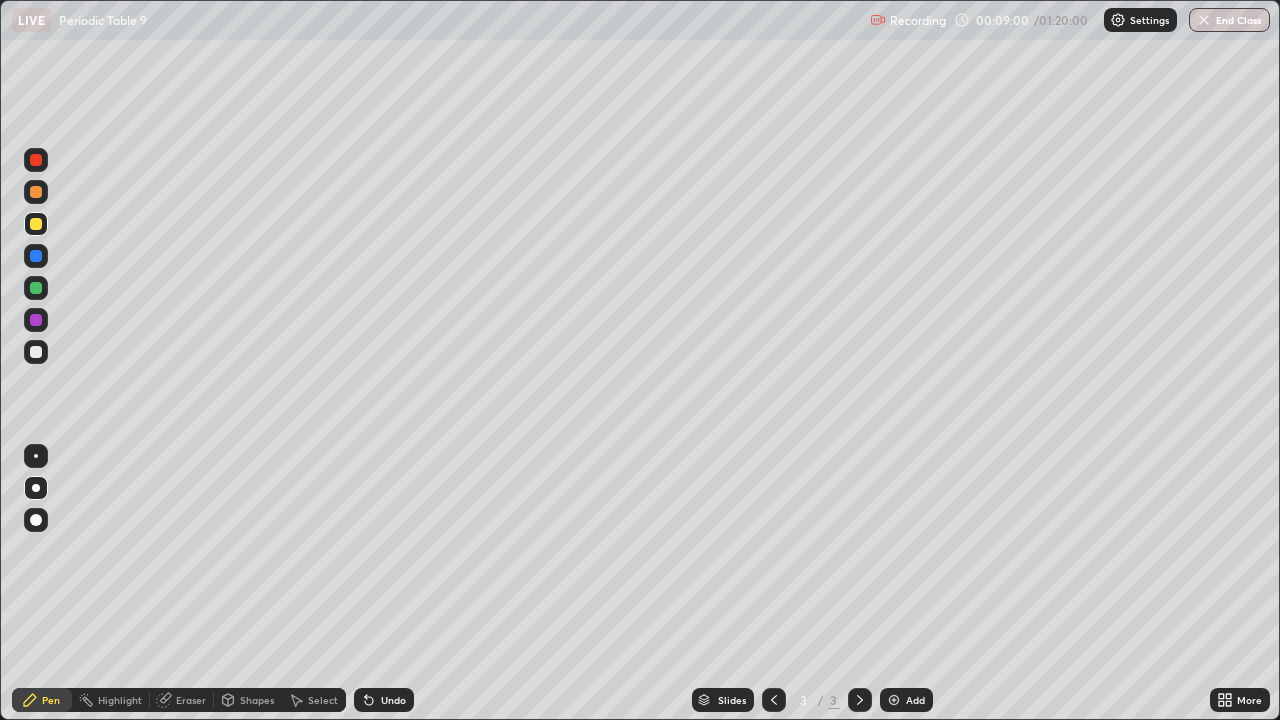click on "Select" at bounding box center (314, 700) 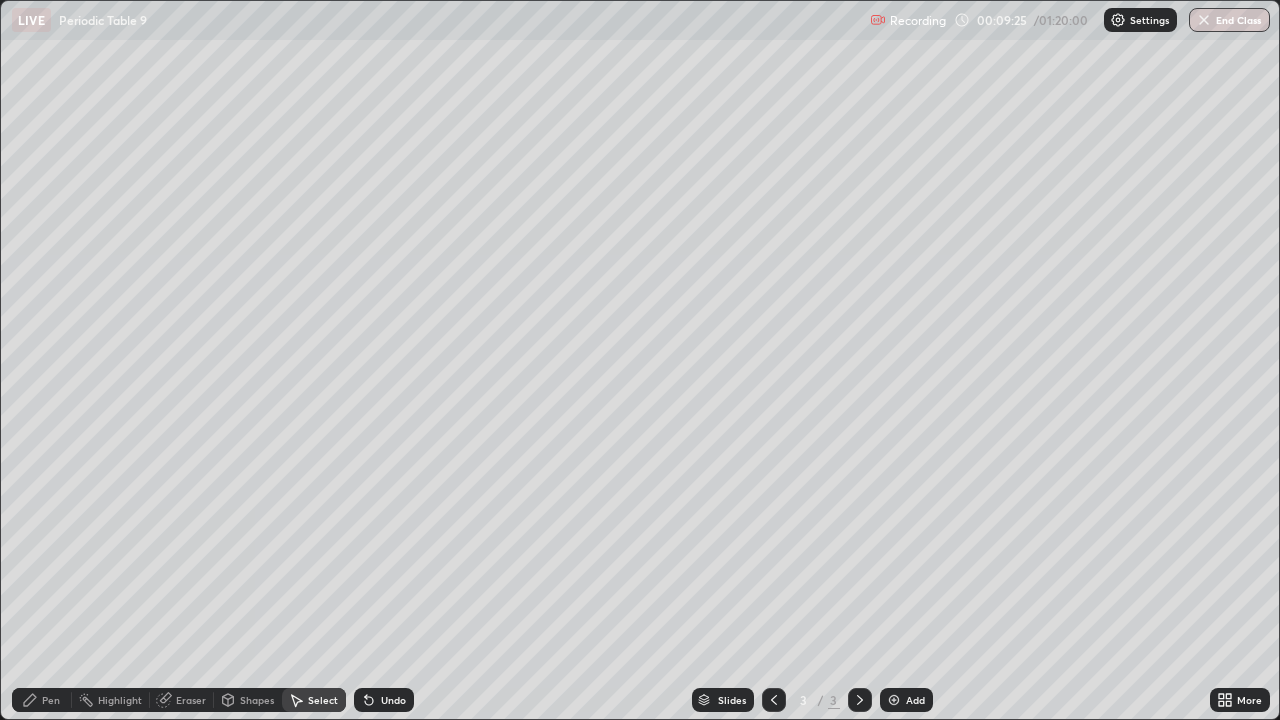 click on "Pen" at bounding box center (51, 700) 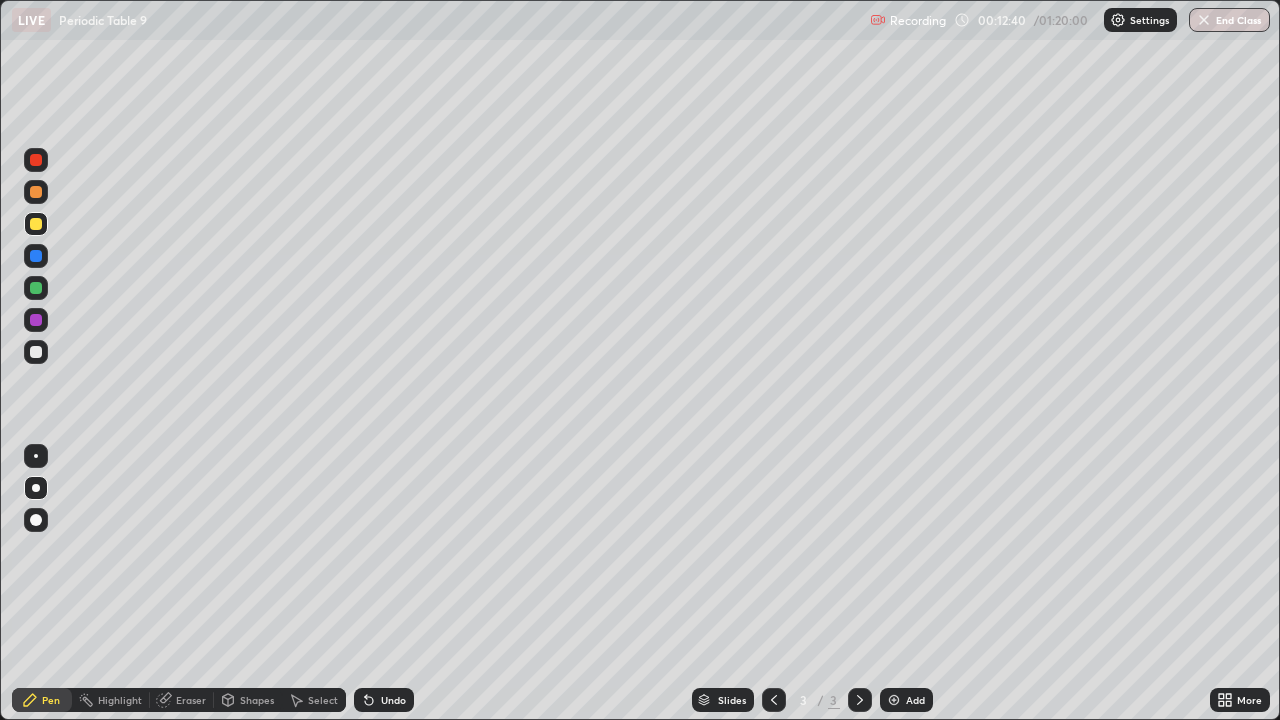 click on "Add" at bounding box center [906, 700] 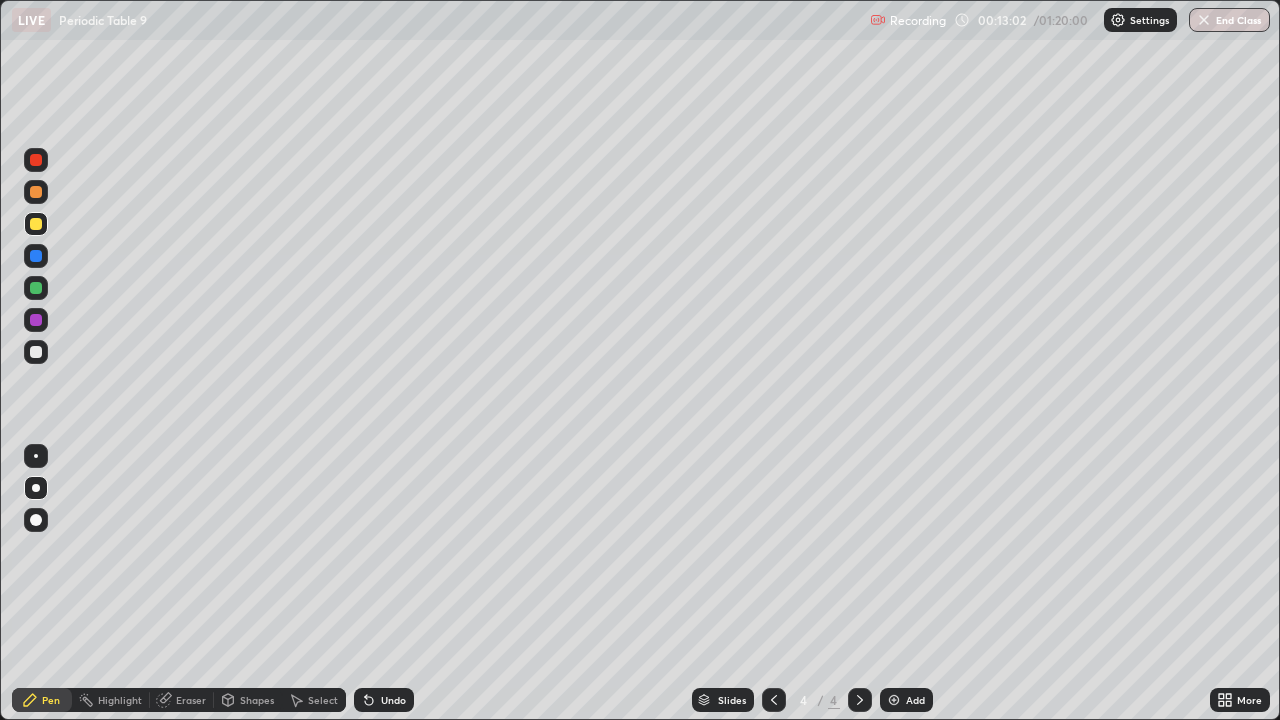click on "Shapes" at bounding box center (248, 700) 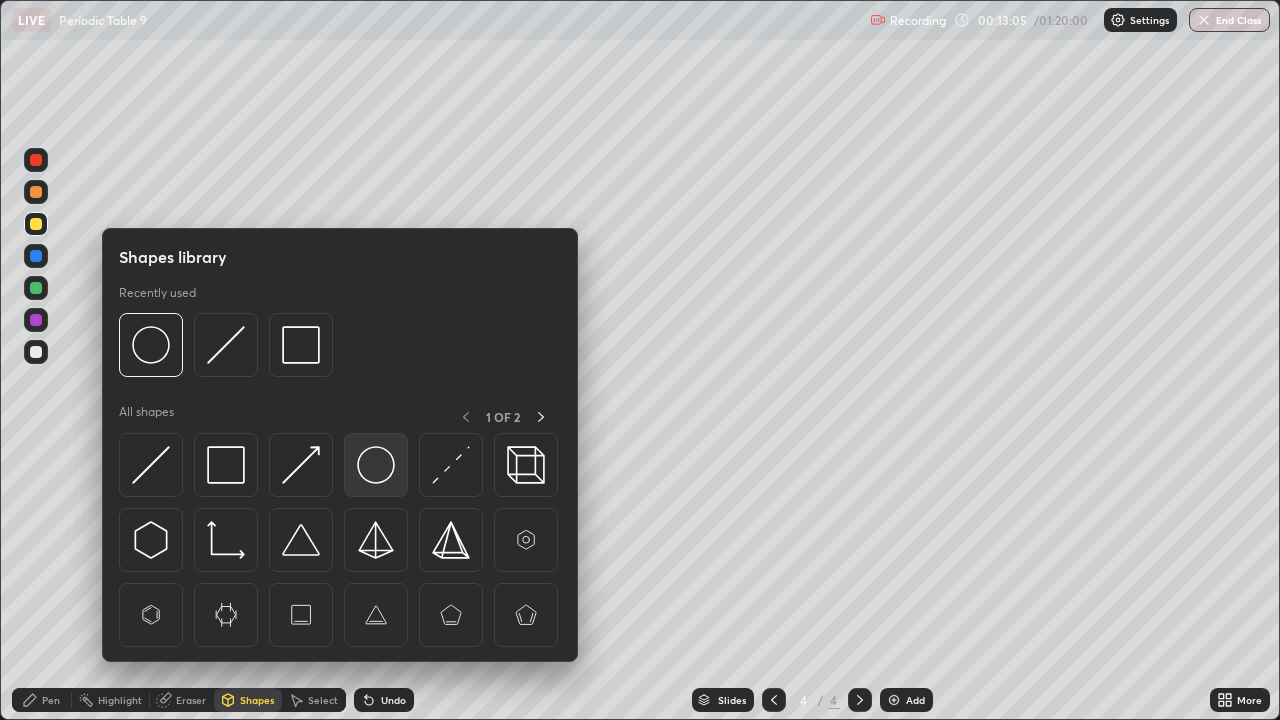 click at bounding box center (376, 465) 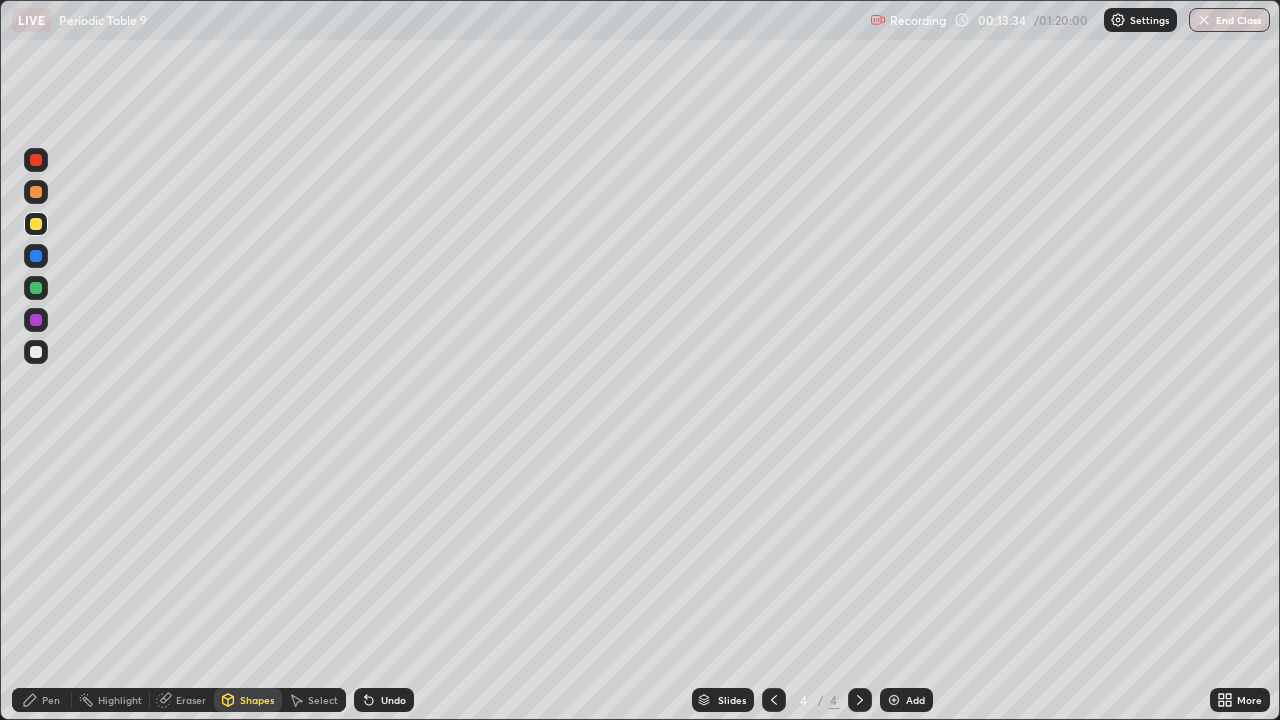 click on "Select" at bounding box center [314, 700] 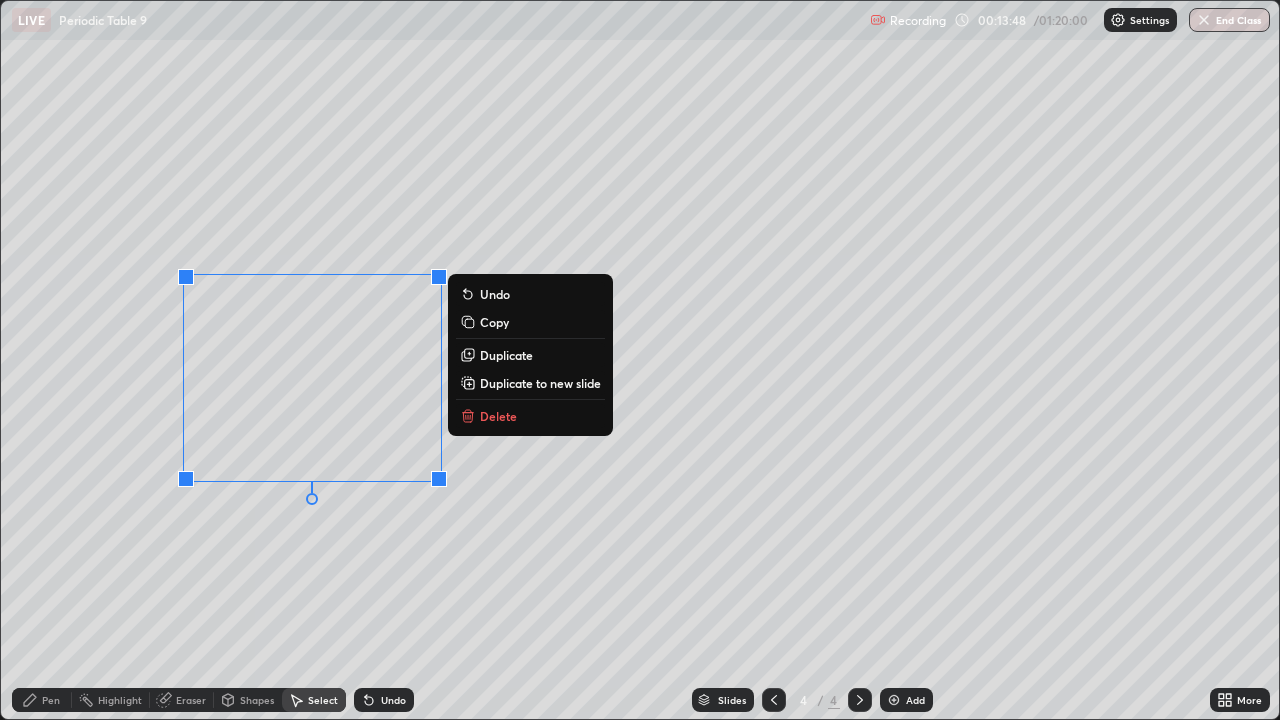 click on "Shapes" at bounding box center (257, 700) 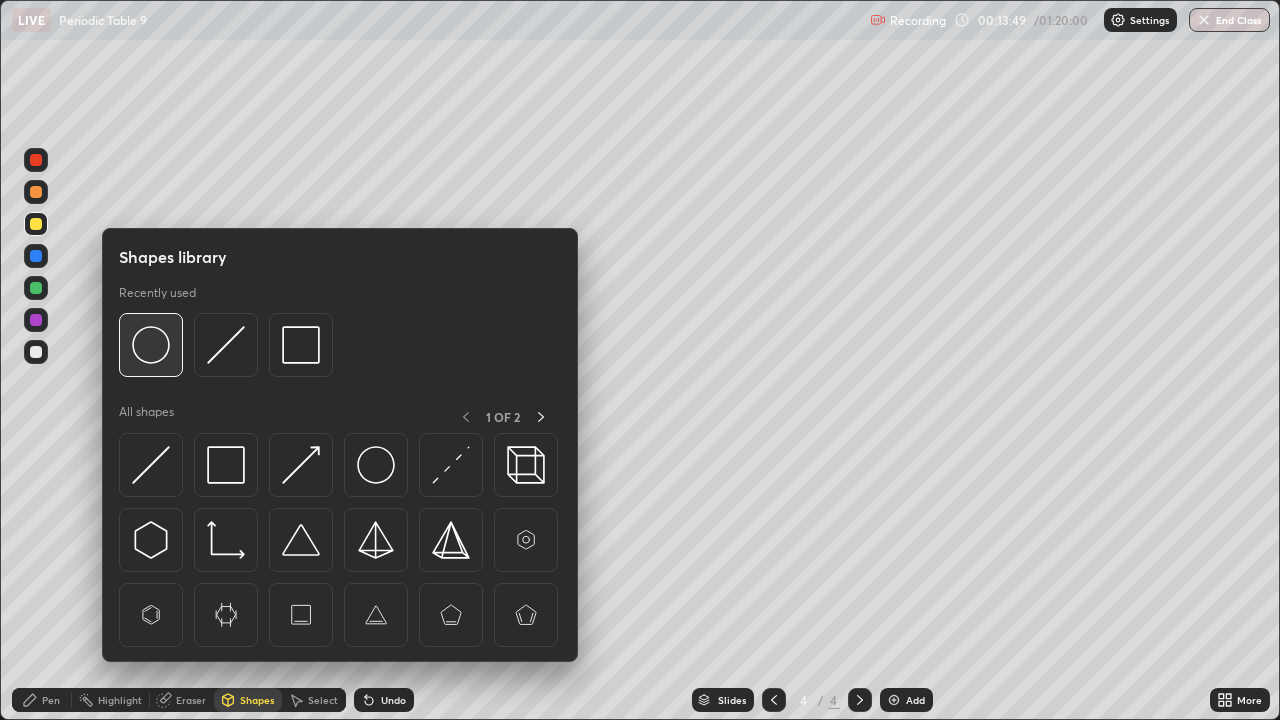 click at bounding box center (151, 345) 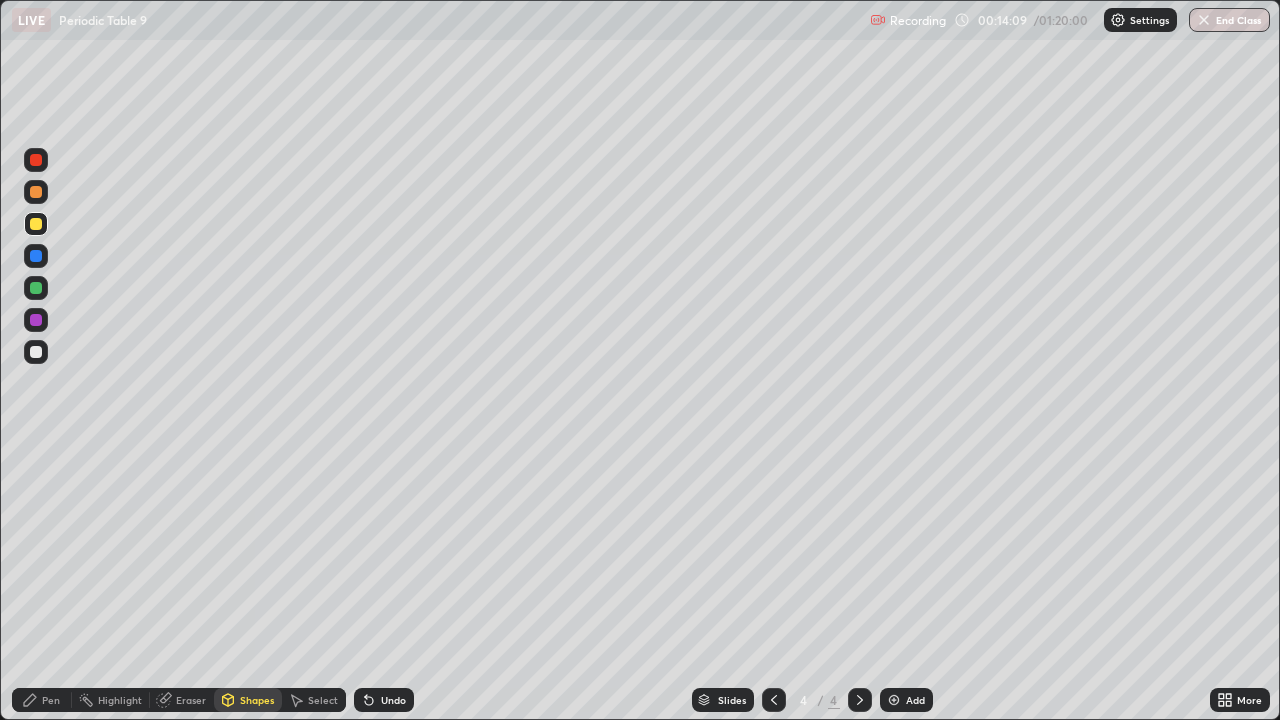 click on "Select" at bounding box center [323, 700] 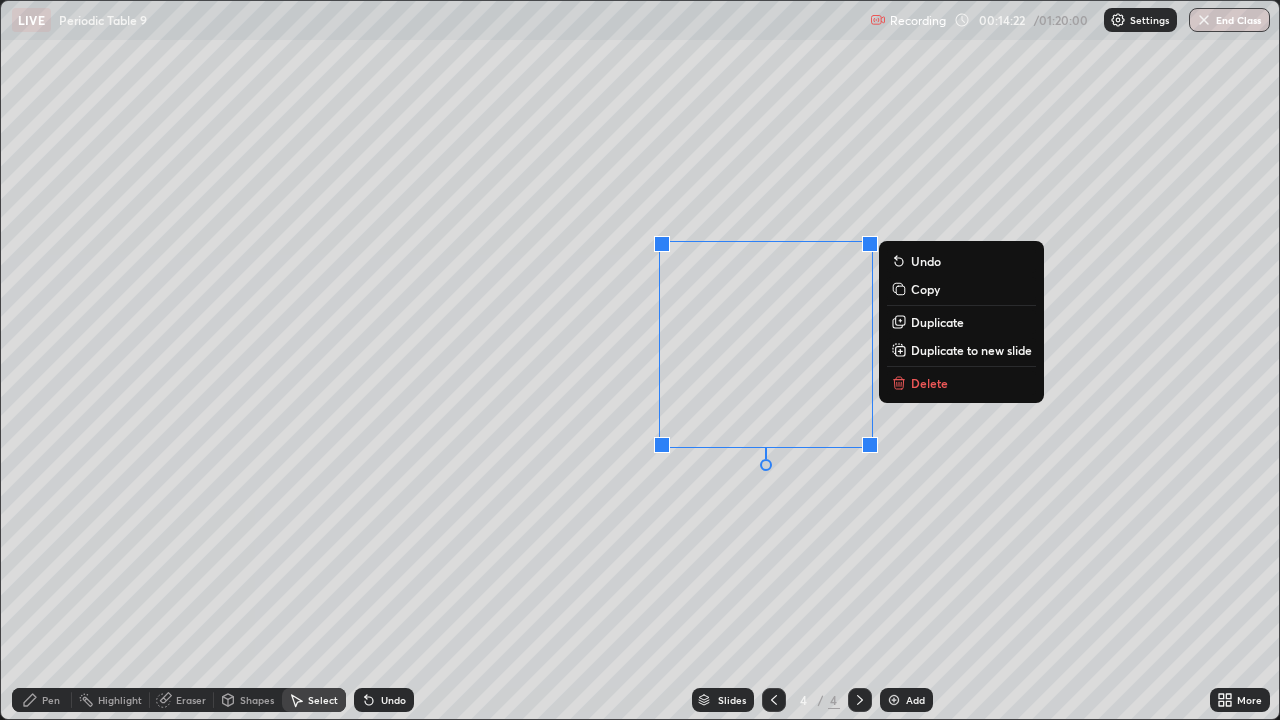 click on "0 ° Undo Copy Duplicate Duplicate to new slide Delete" at bounding box center (640, 360) 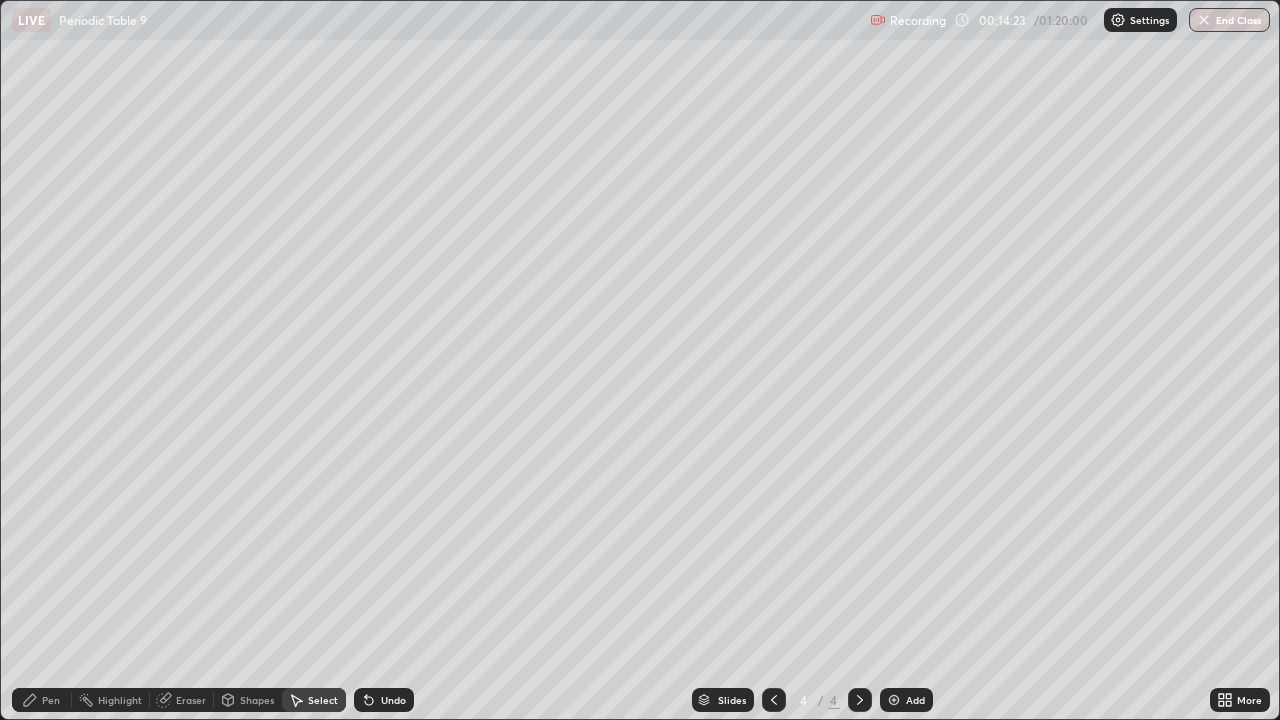 click on "Pen" at bounding box center (42, 700) 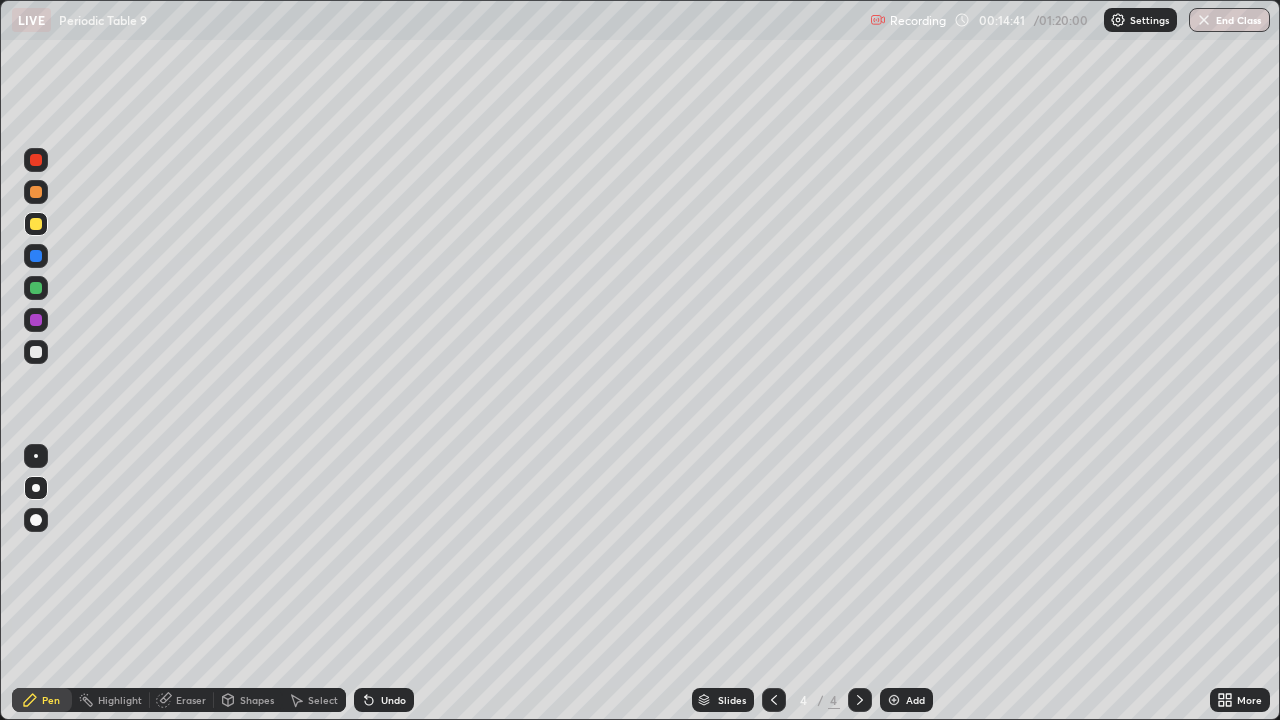 click at bounding box center (36, 352) 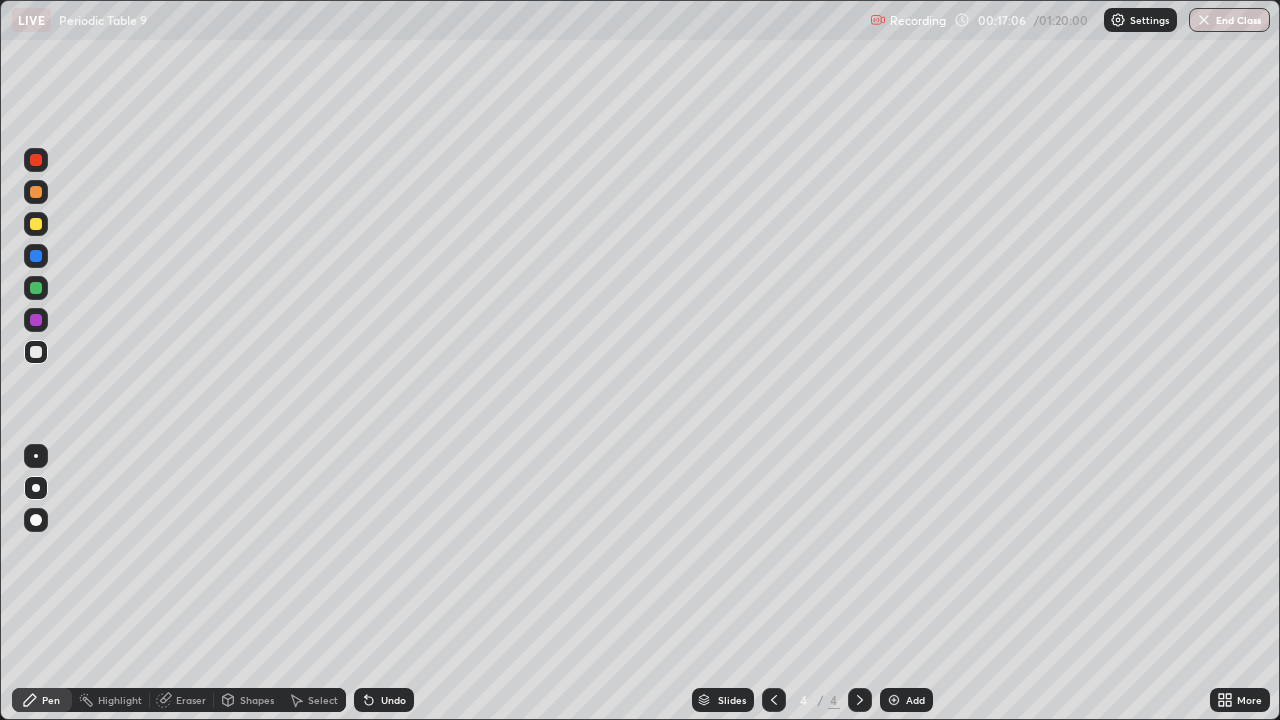 click on "Add" at bounding box center [906, 700] 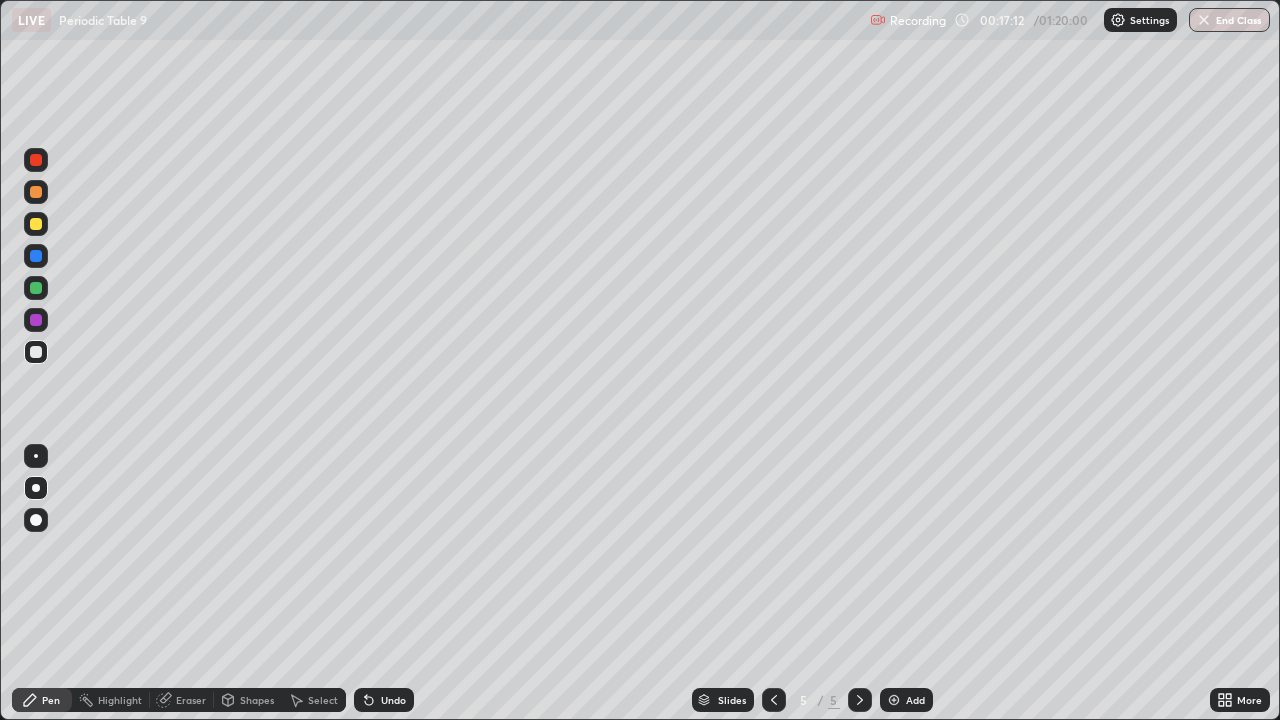 click on "Eraser" at bounding box center (191, 700) 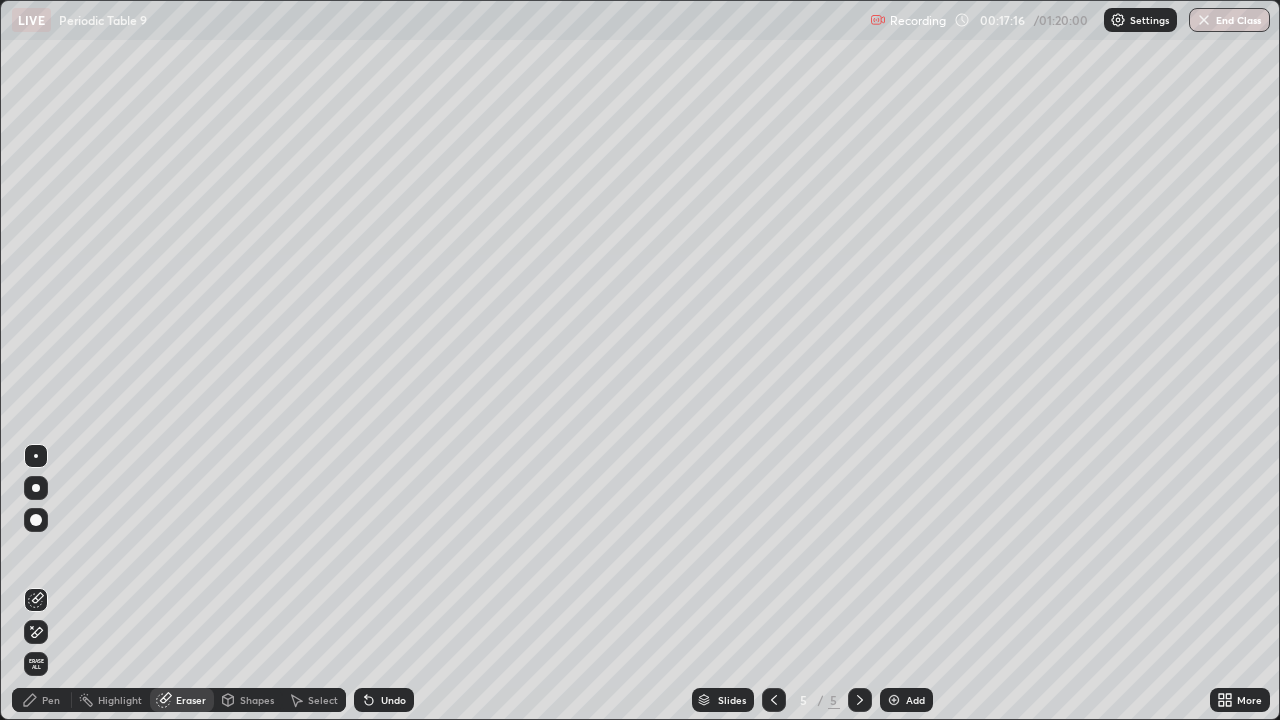 click on "Pen" at bounding box center (51, 700) 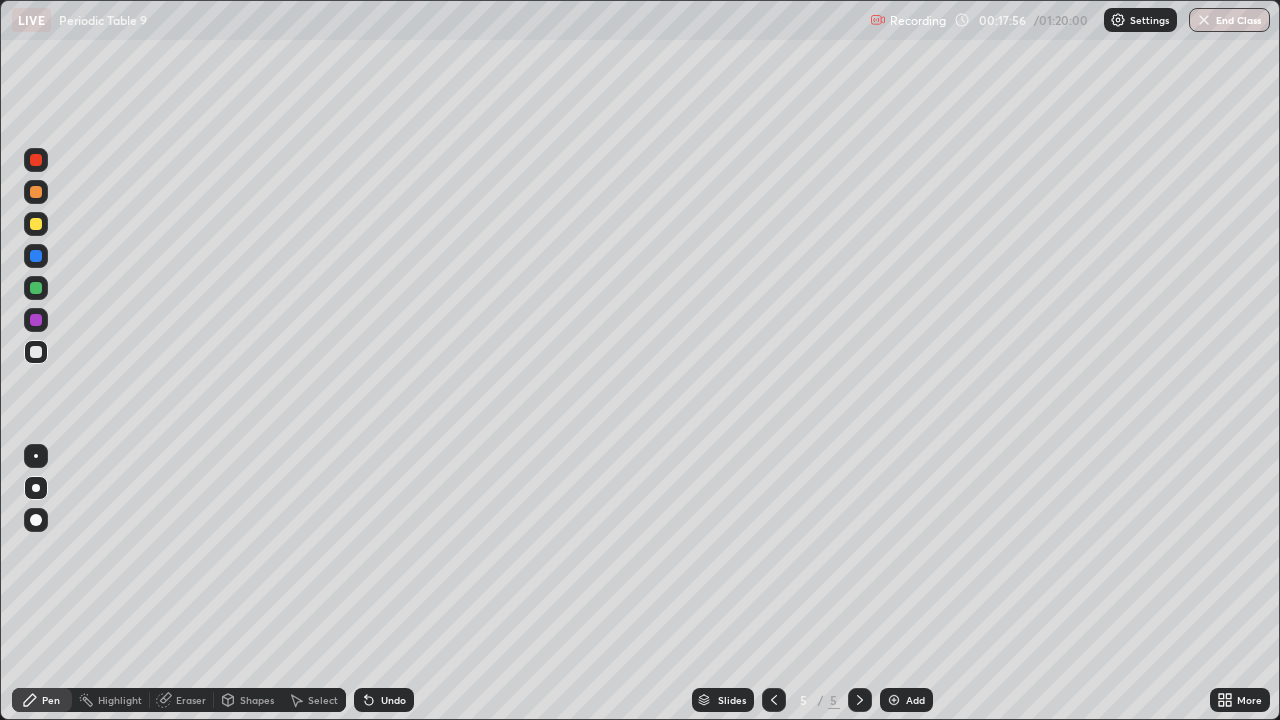 click on "Eraser" at bounding box center [191, 700] 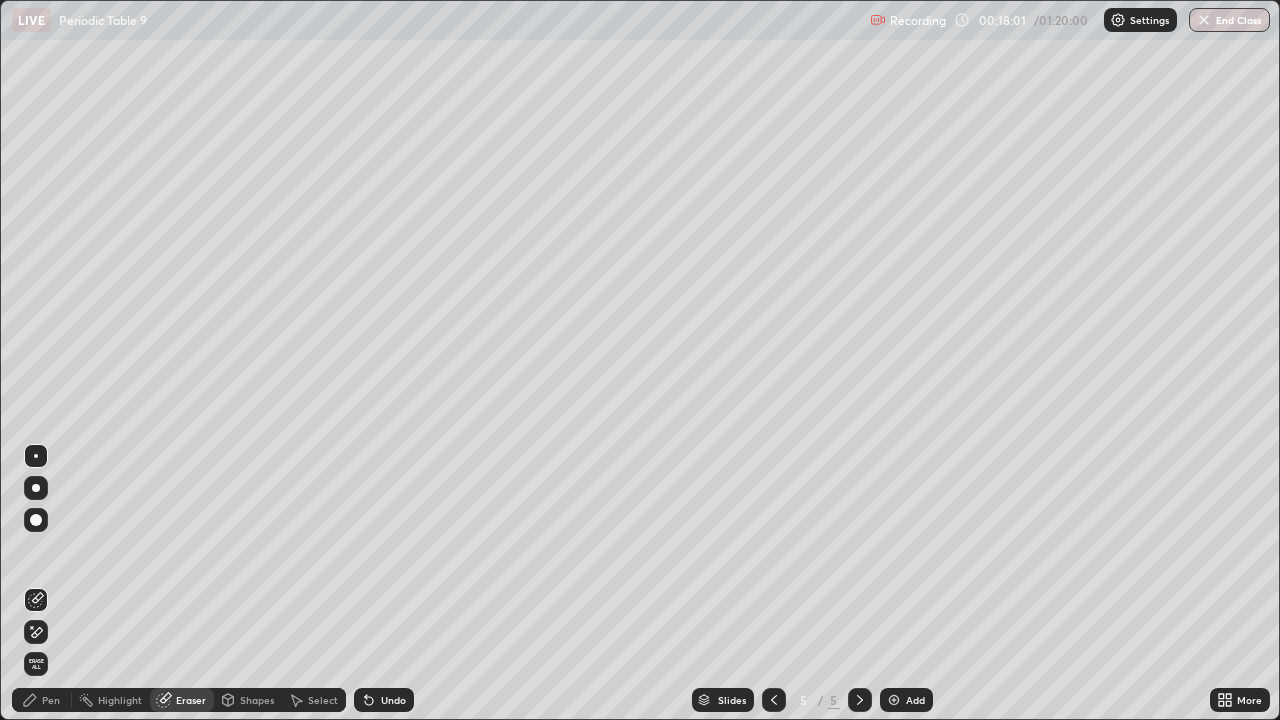 click 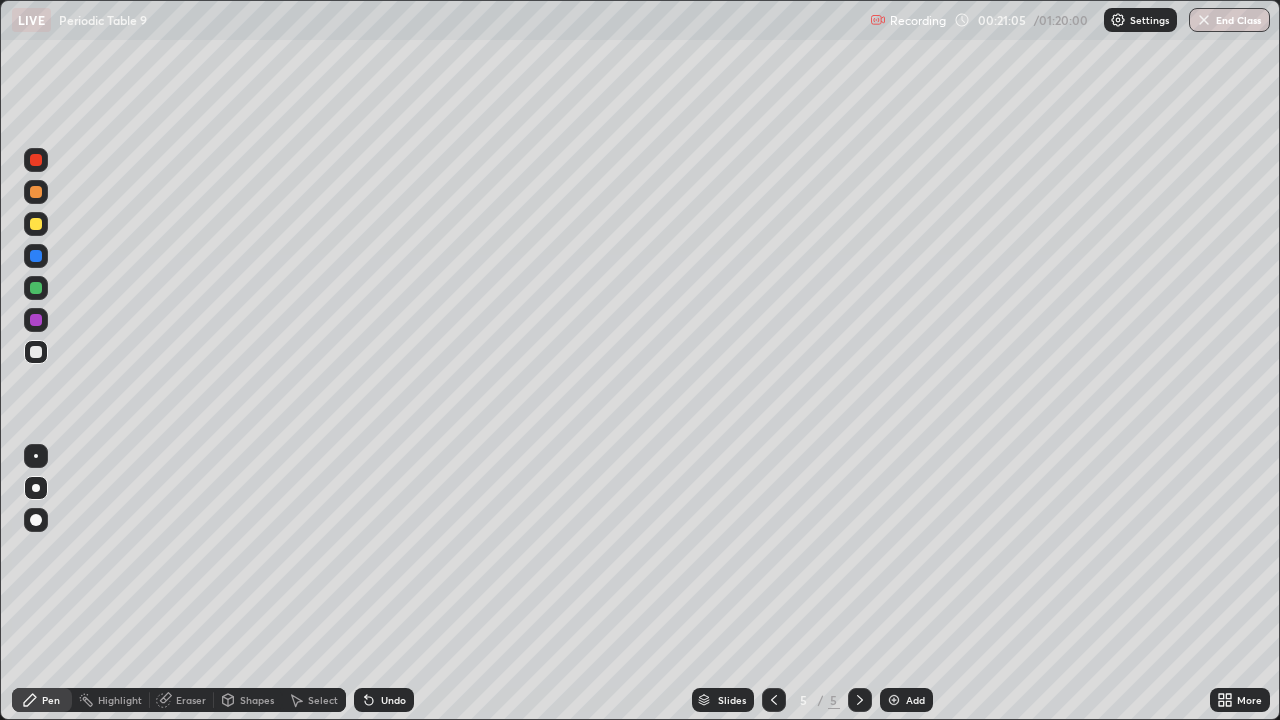 click on "Add" at bounding box center (915, 700) 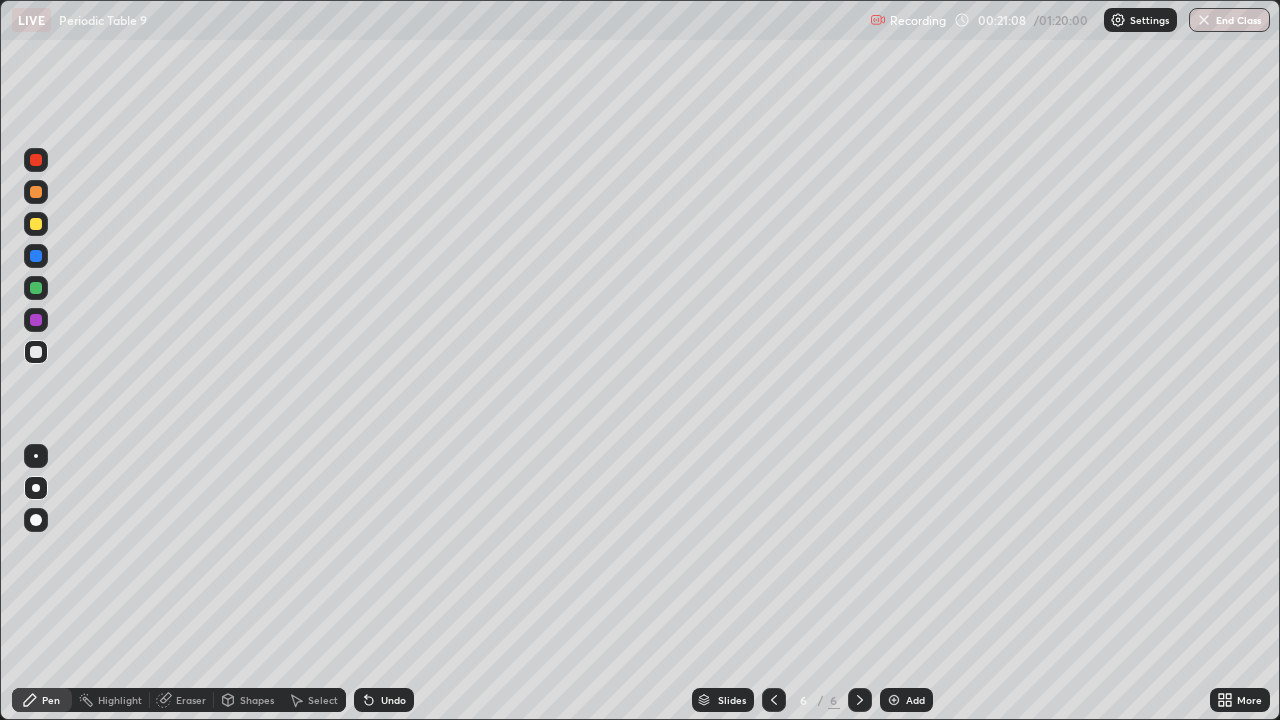 click at bounding box center (36, 224) 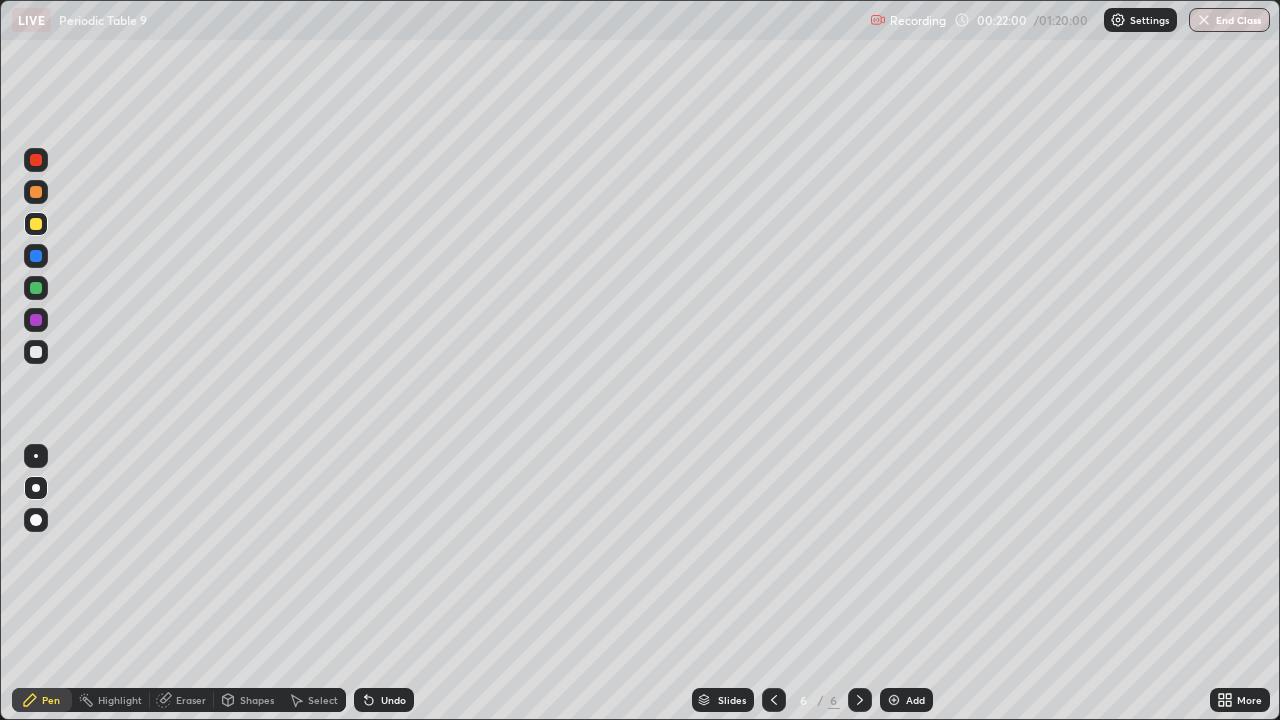 click on "Eraser" at bounding box center [191, 700] 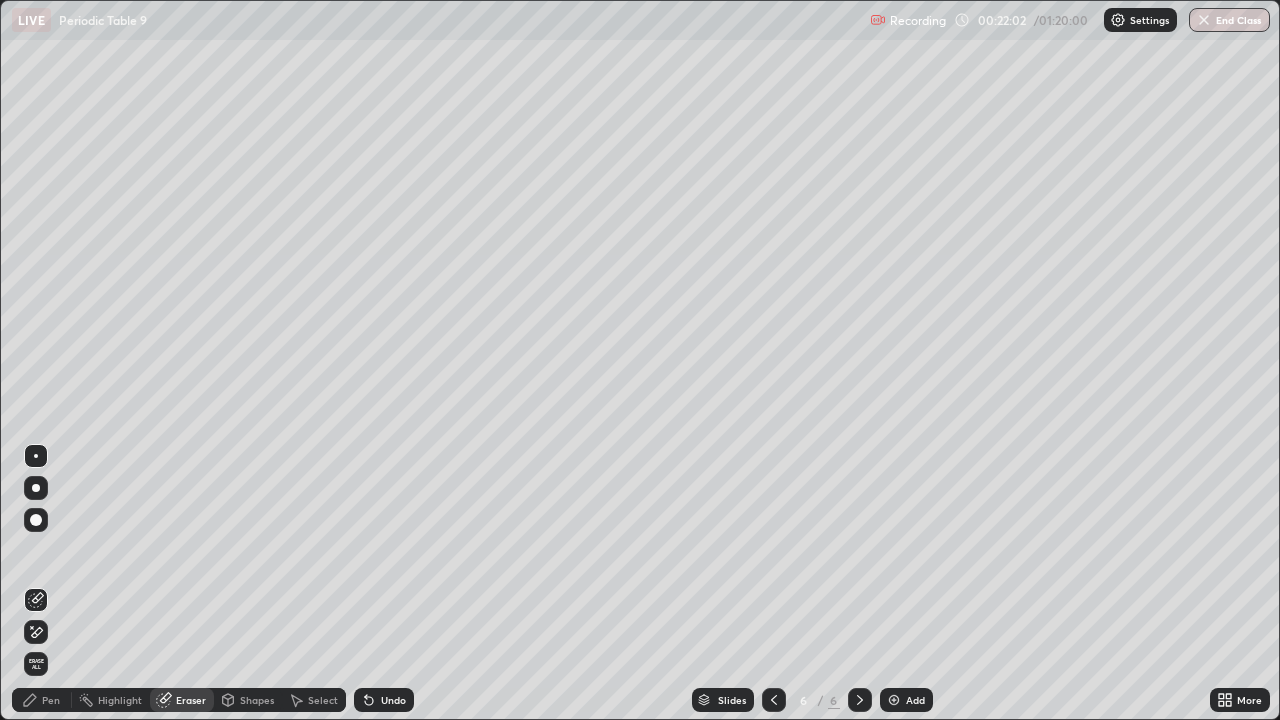 click on "Pen" at bounding box center [51, 700] 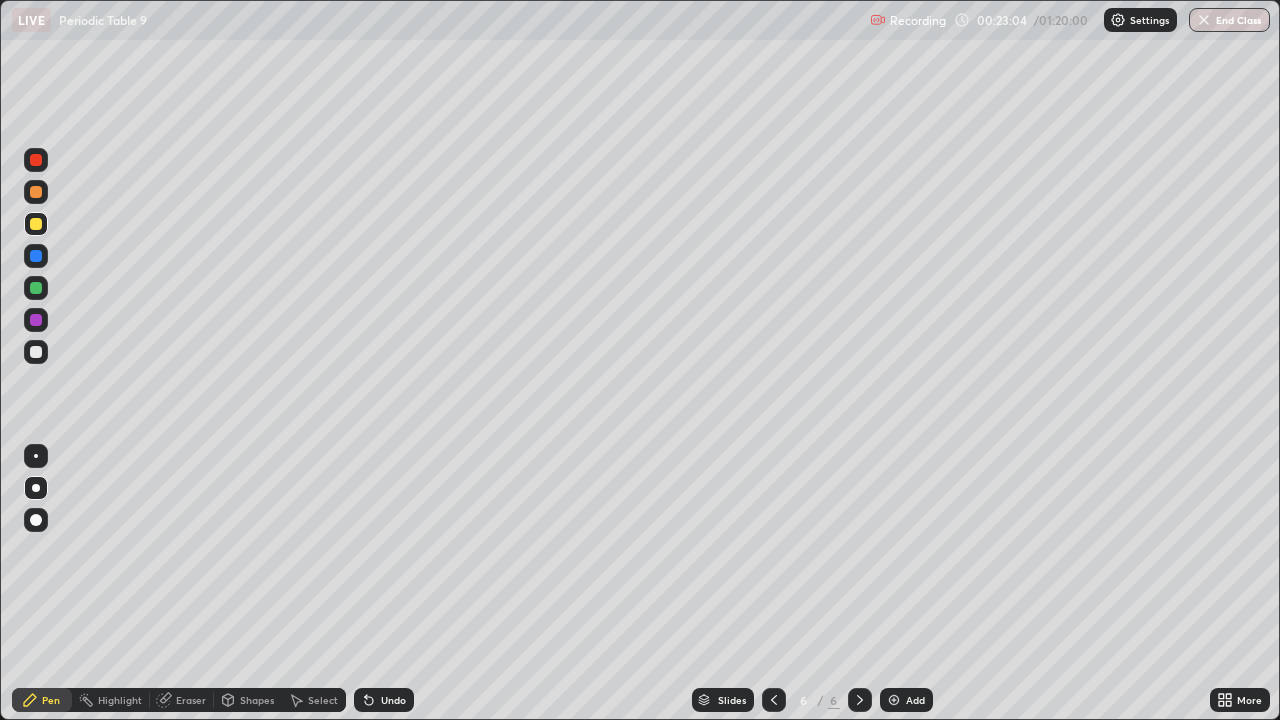 click at bounding box center (36, 352) 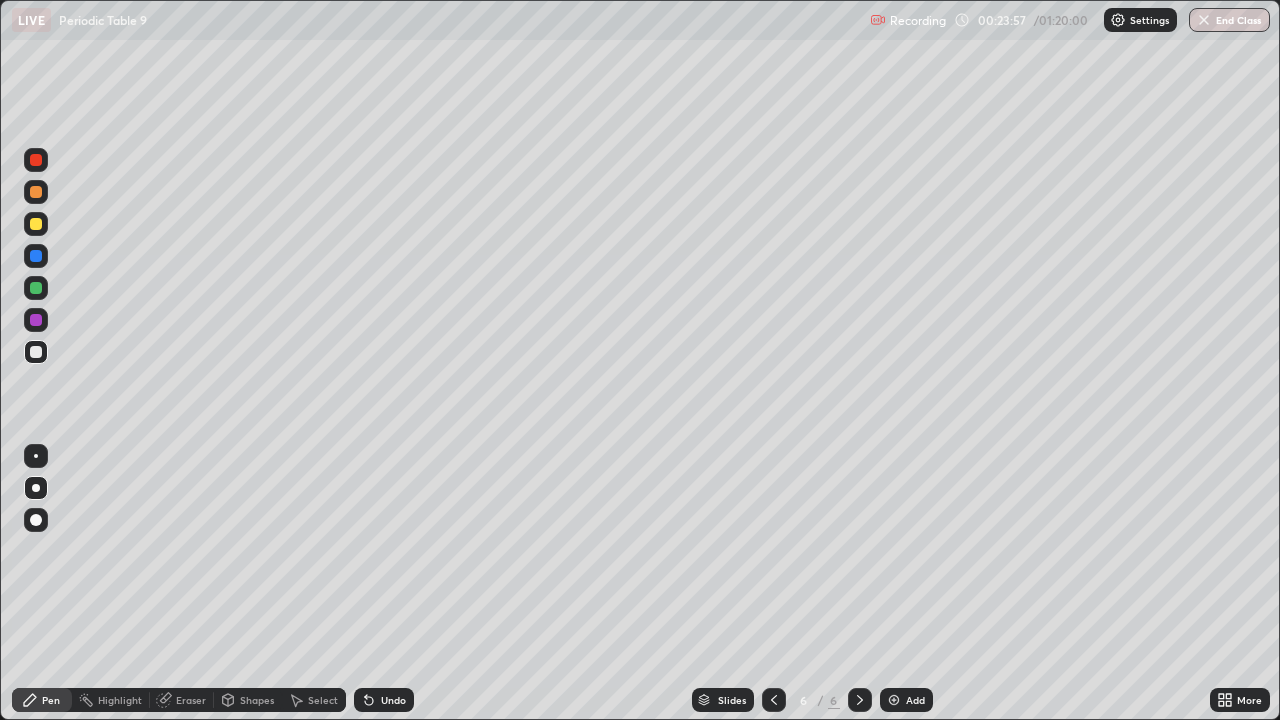 click 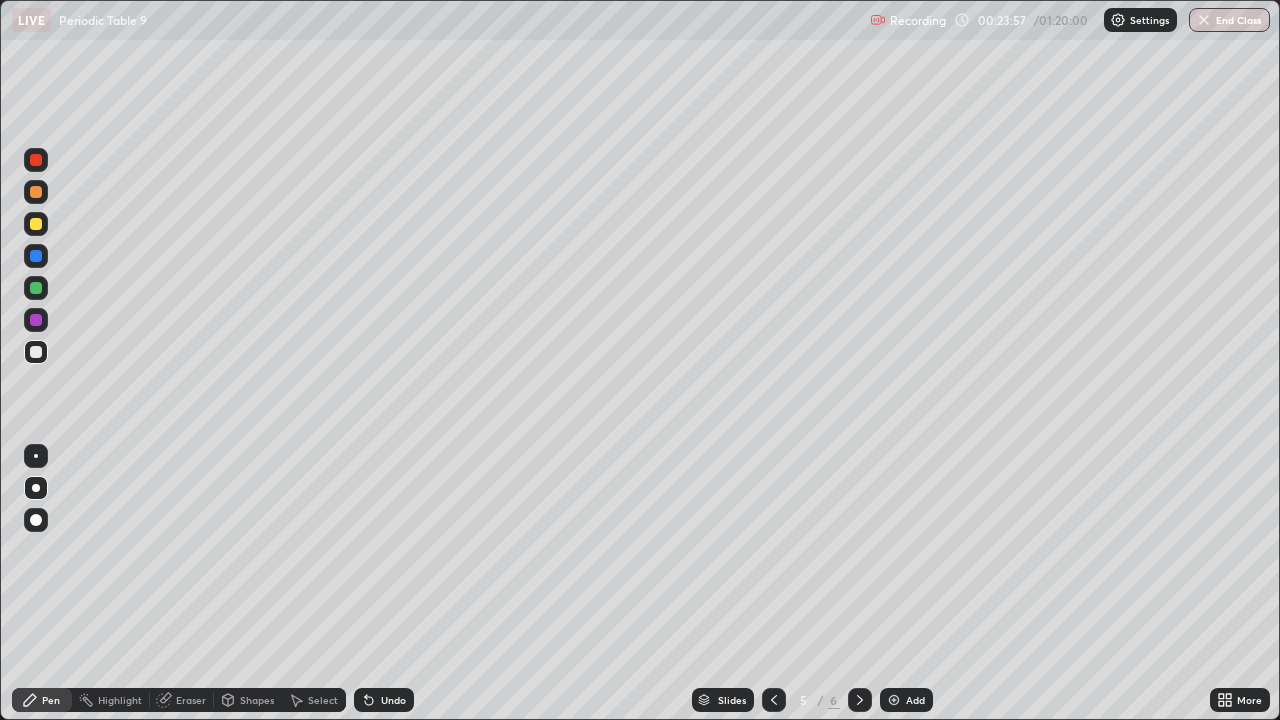 click 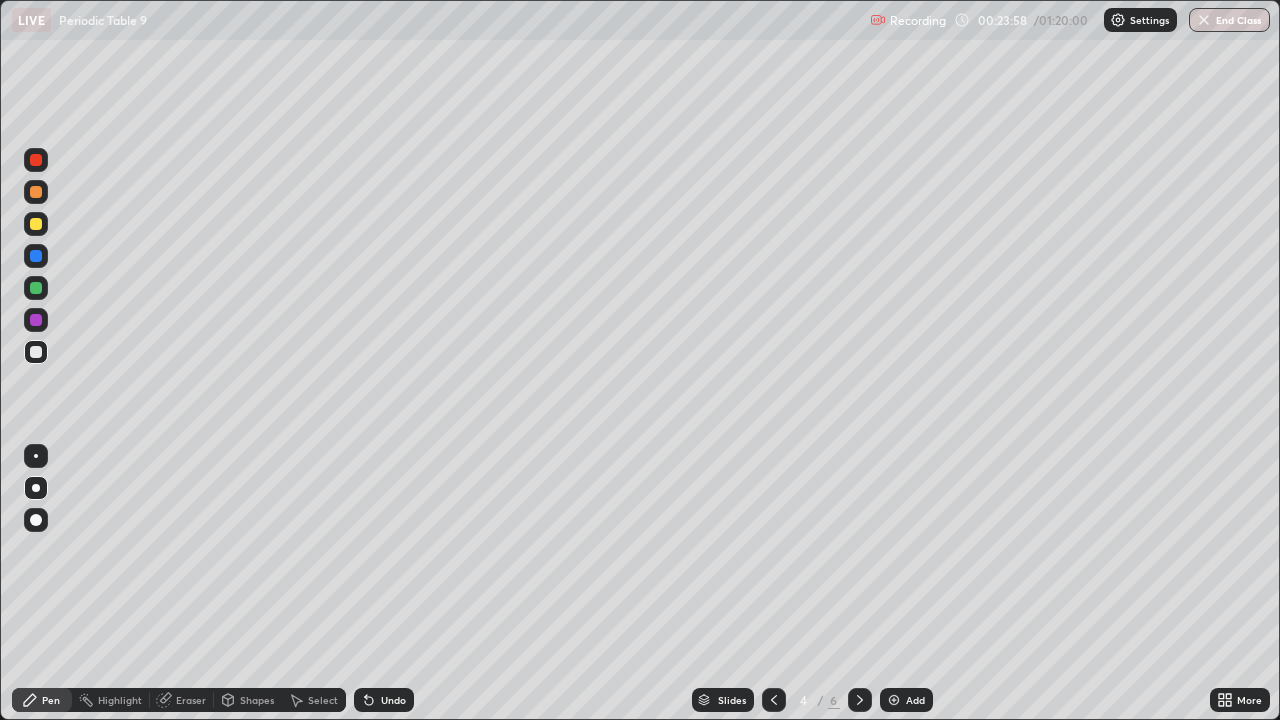 click 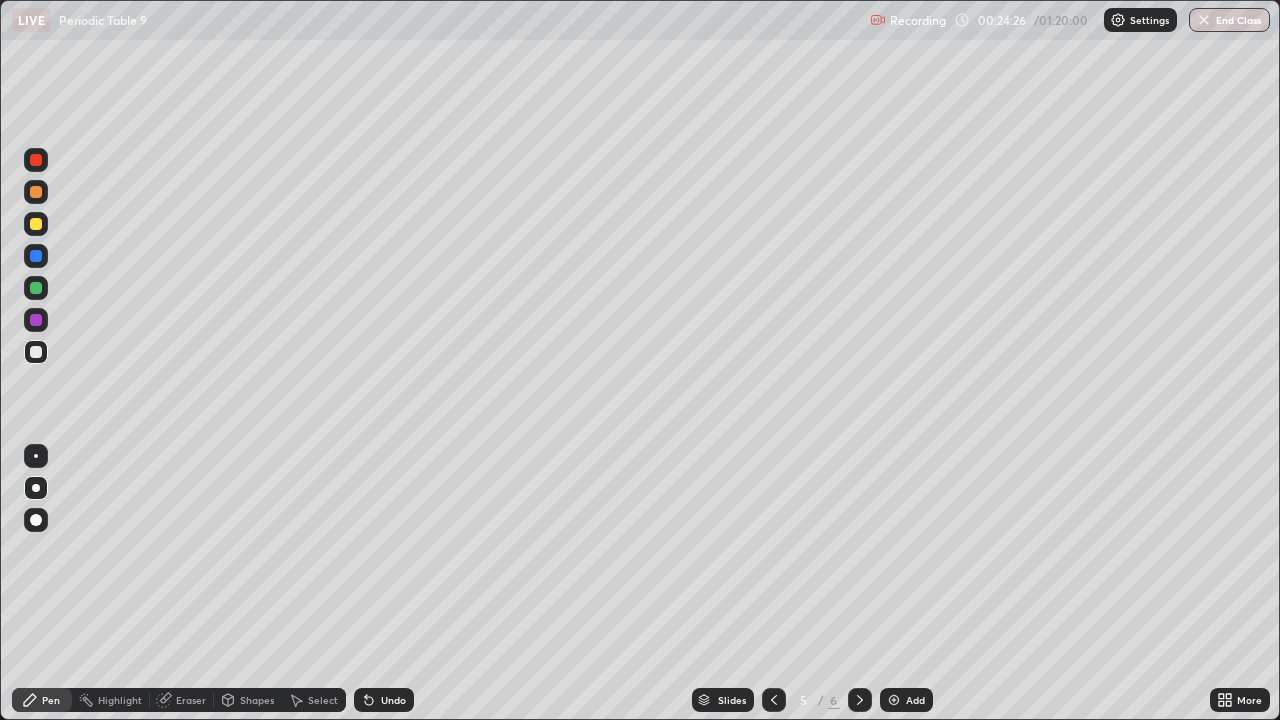 click at bounding box center (36, 320) 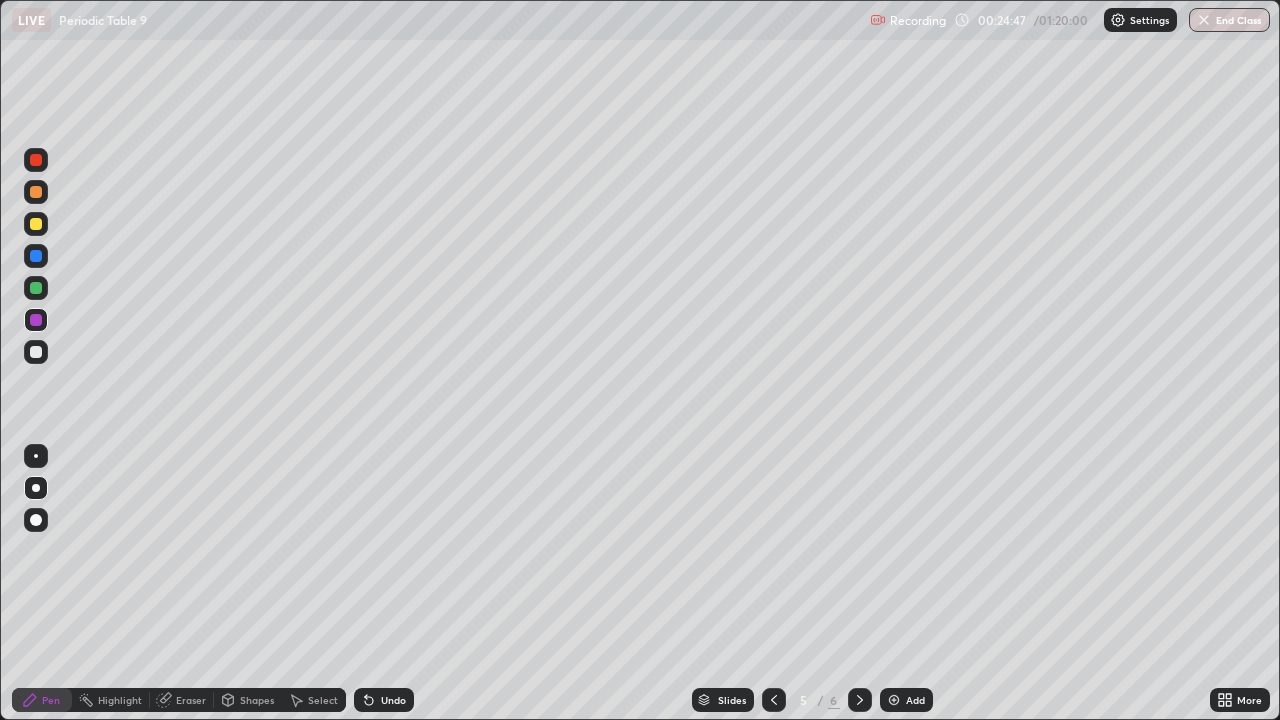 click 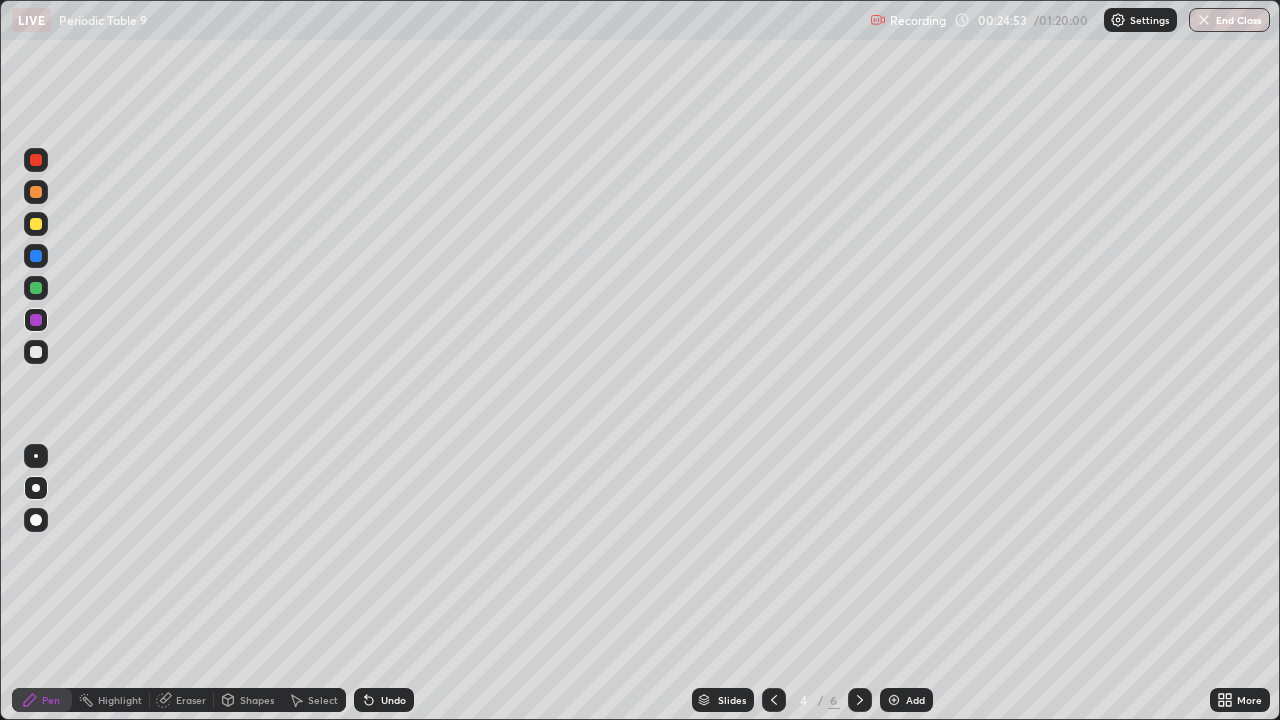 click at bounding box center [774, 700] 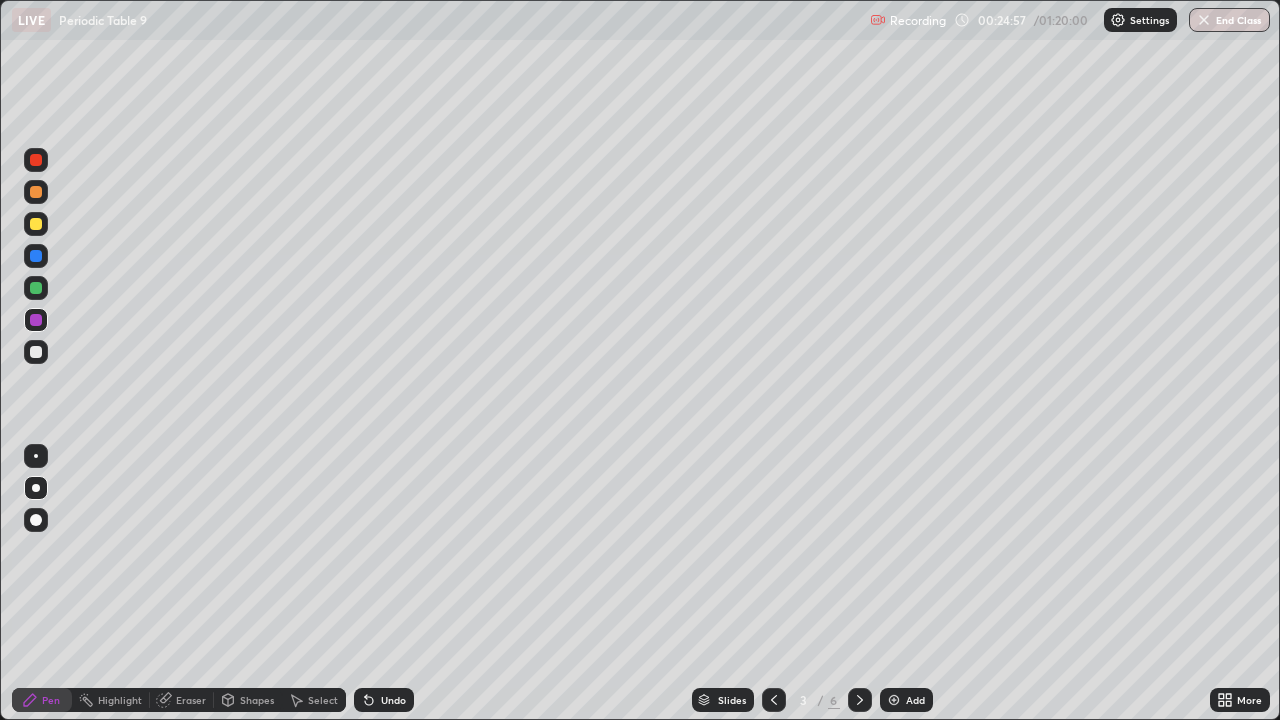 click 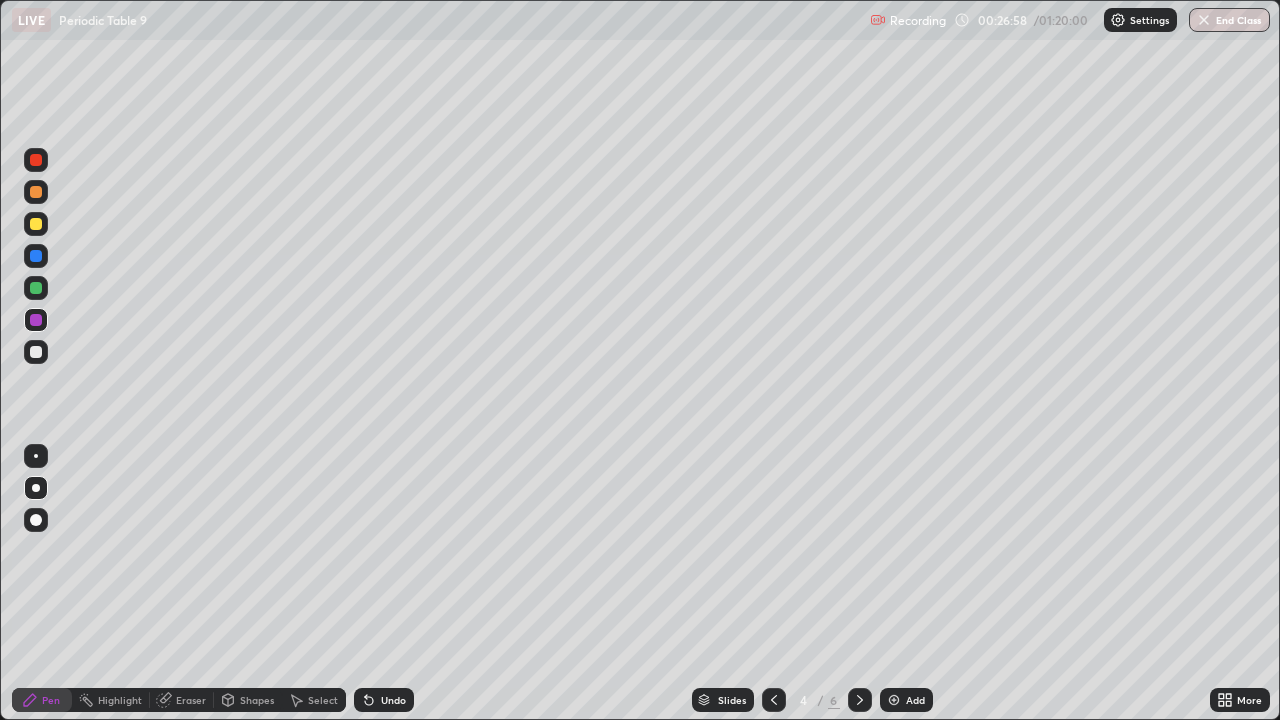 click 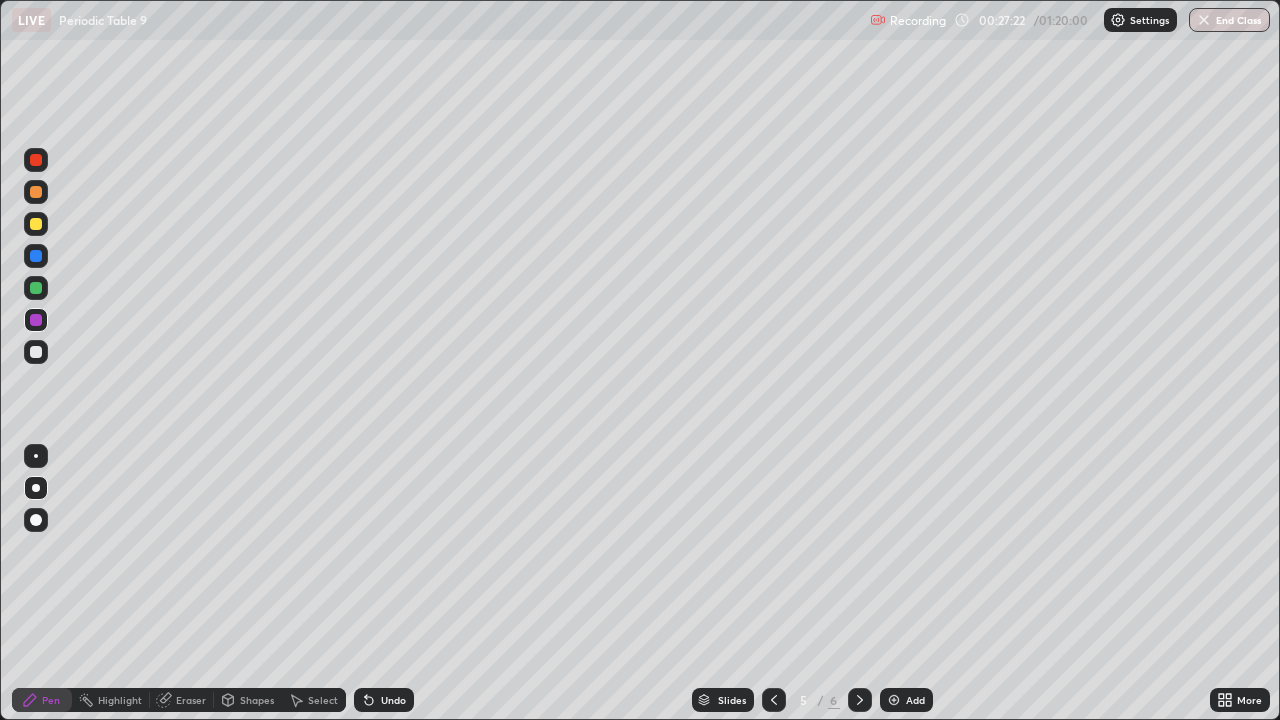 click at bounding box center [774, 700] 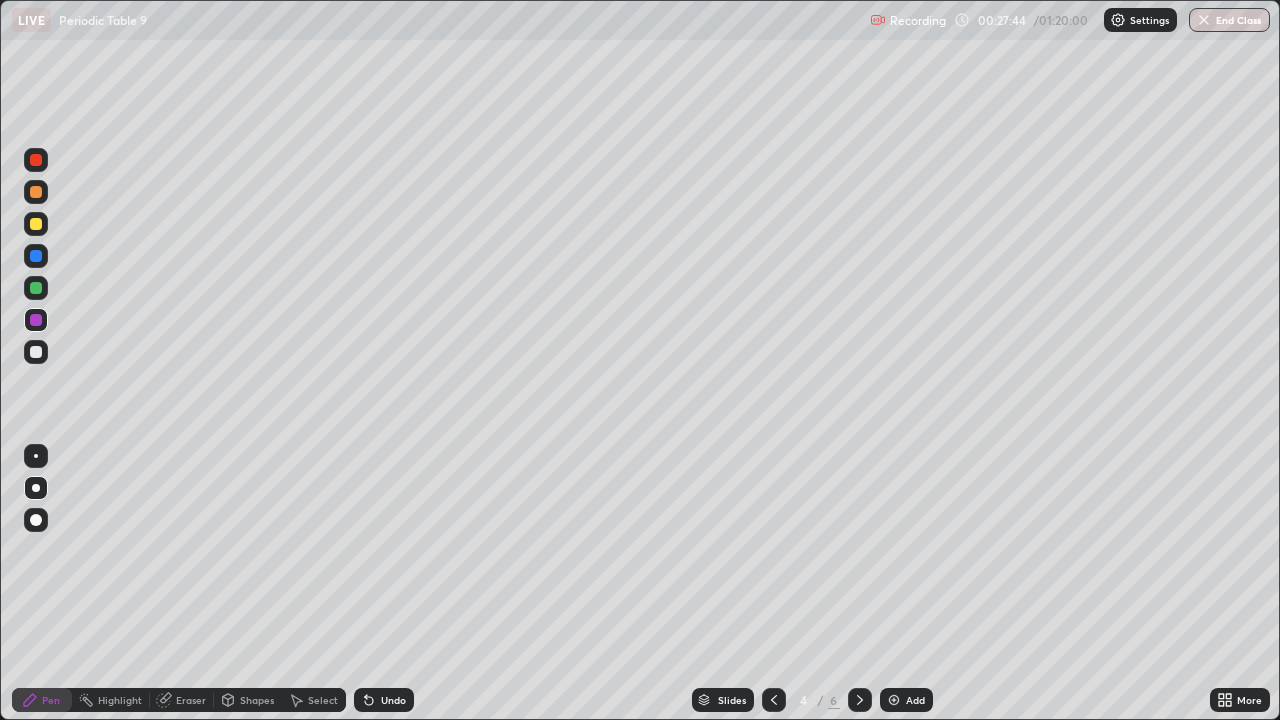 click 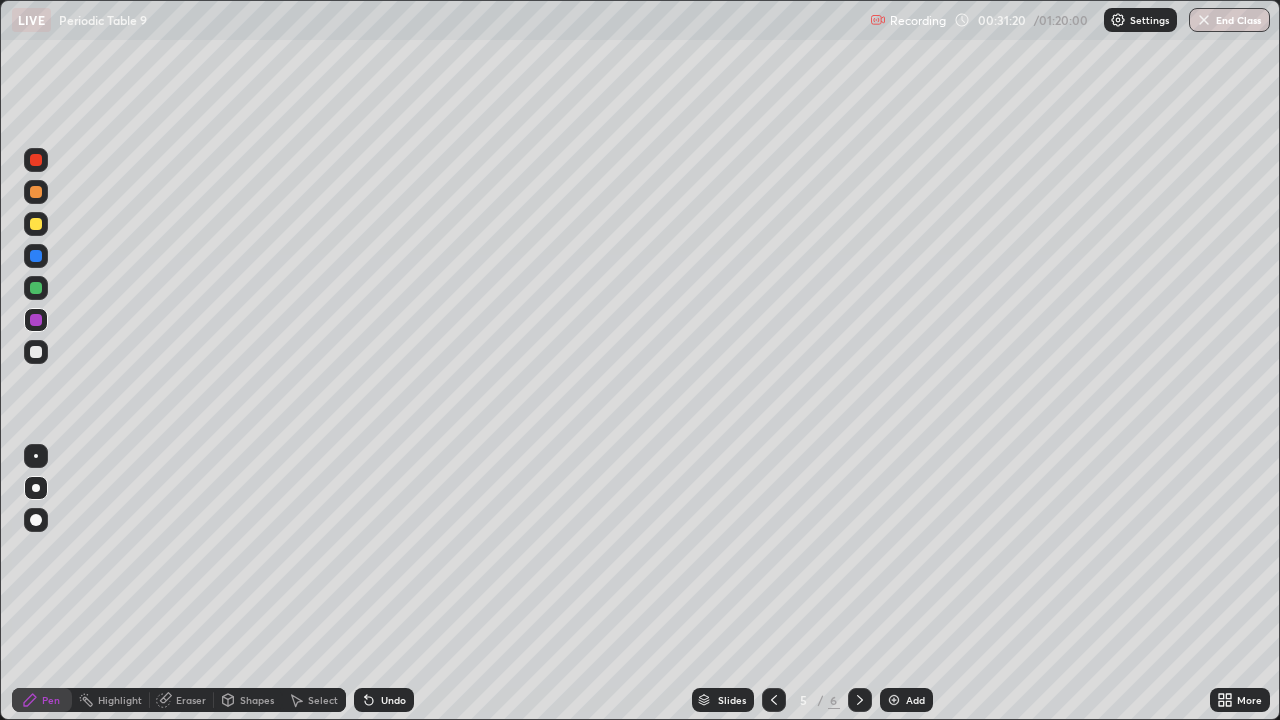 click 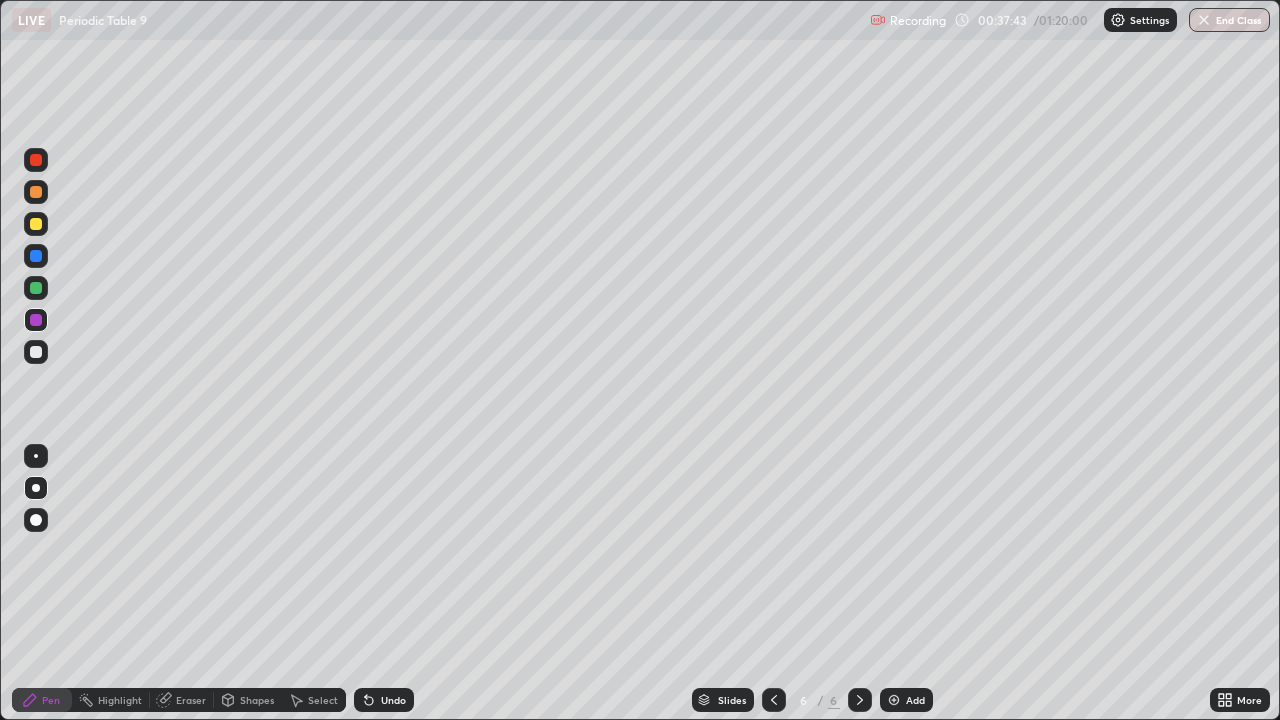click on "Add" at bounding box center (915, 700) 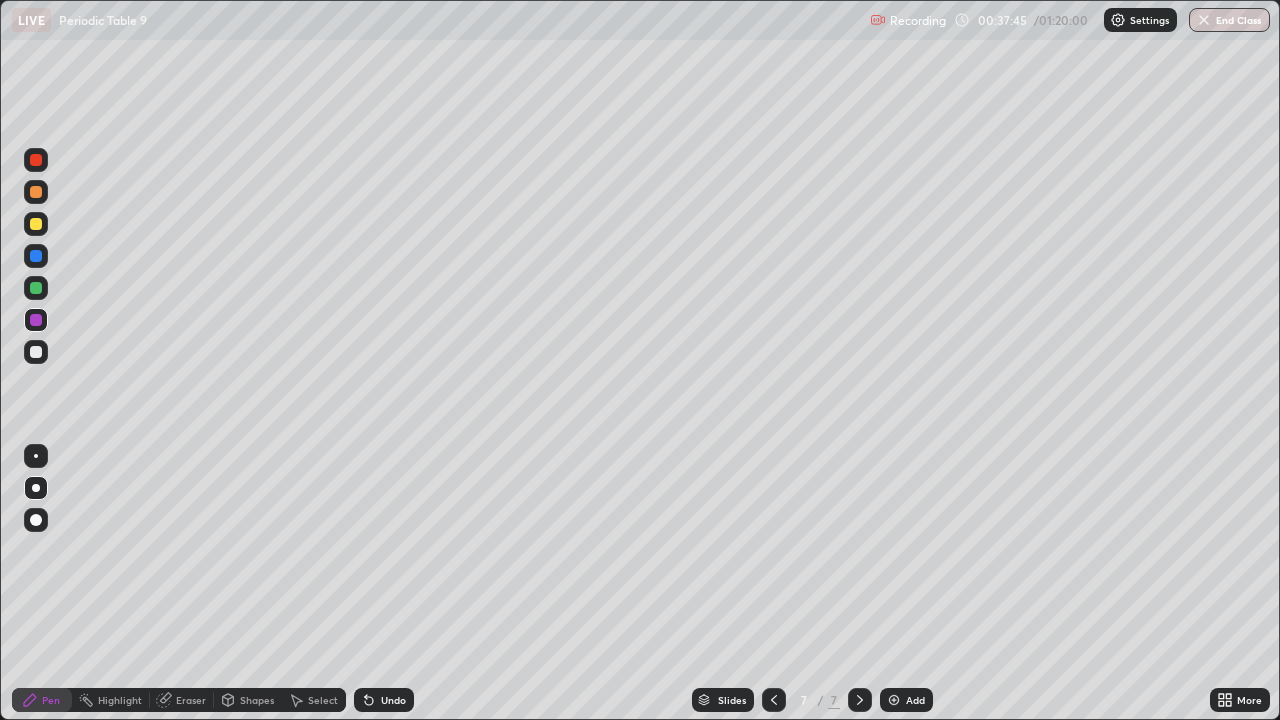 click at bounding box center (36, 192) 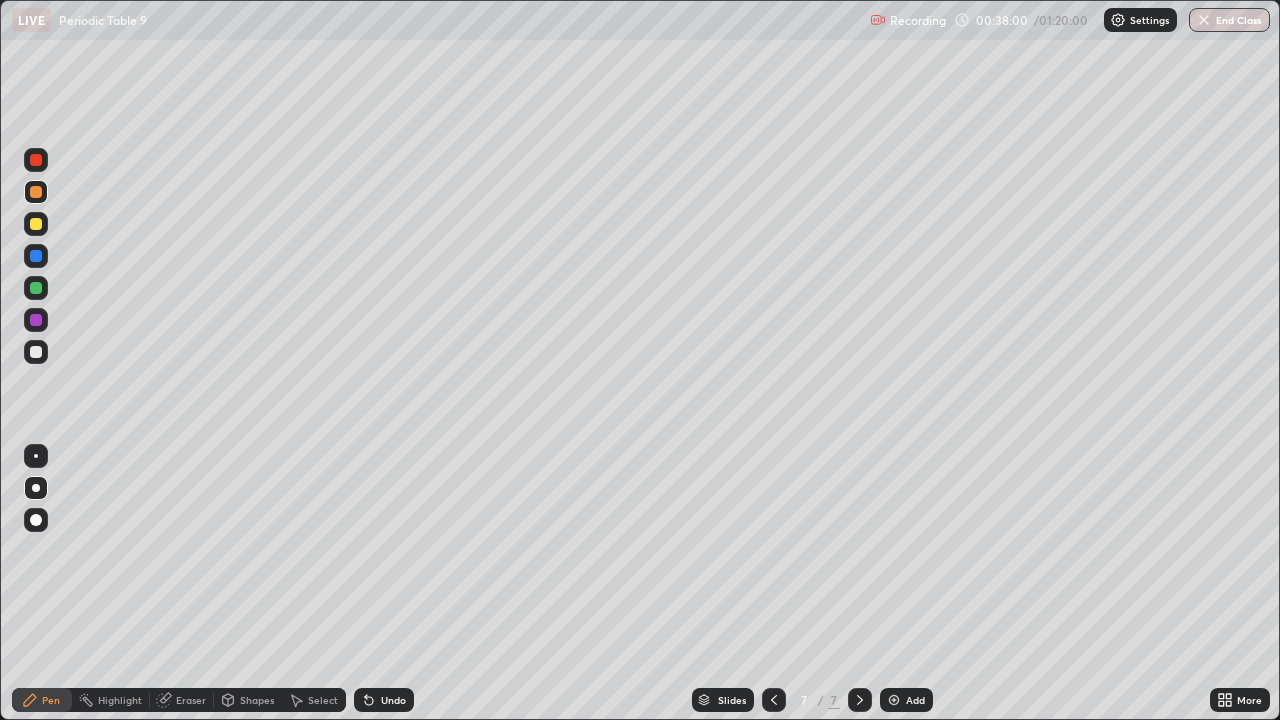 click at bounding box center (36, 352) 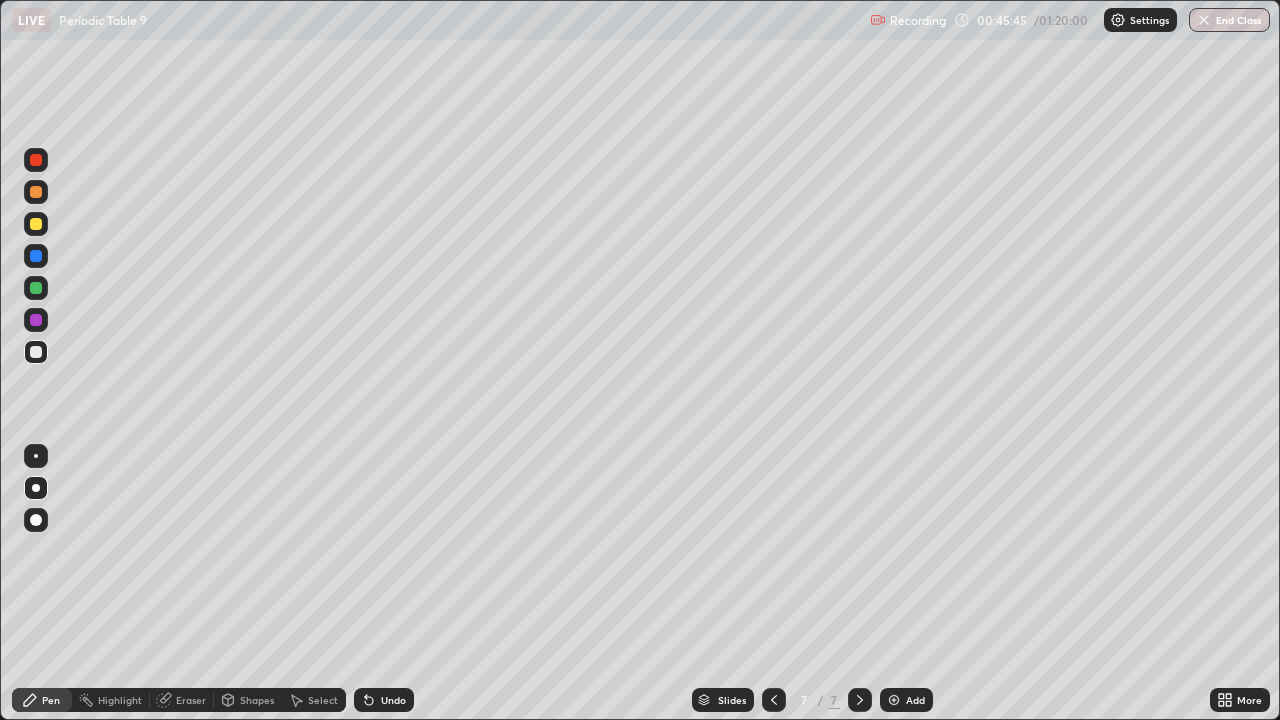 click on "Eraser" at bounding box center (191, 700) 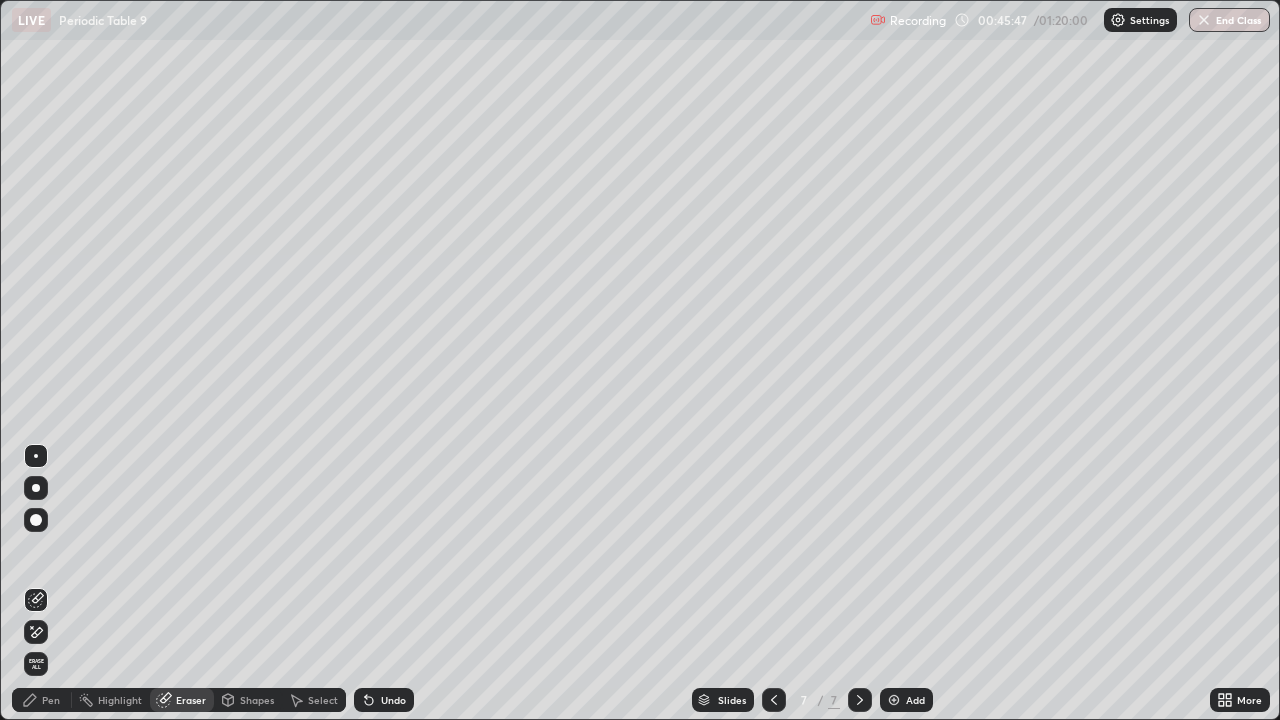 click 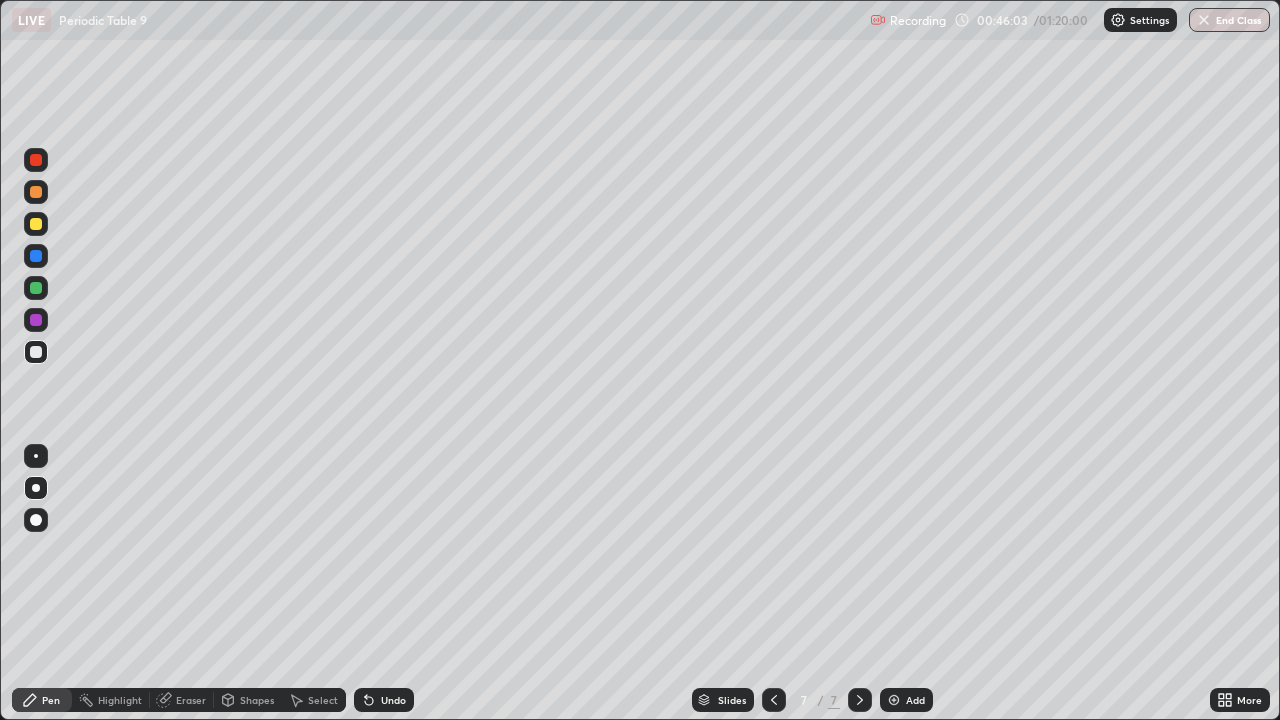 click on "Select" at bounding box center (314, 700) 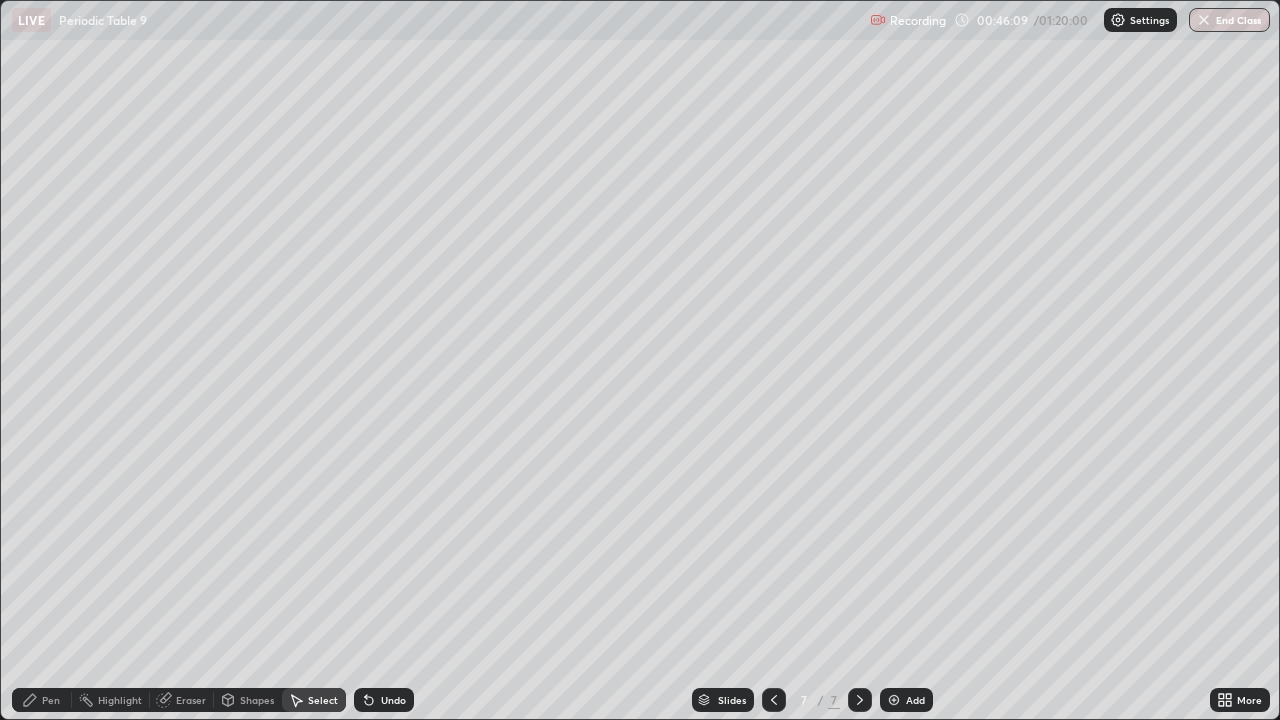 click on "Pen" at bounding box center (42, 700) 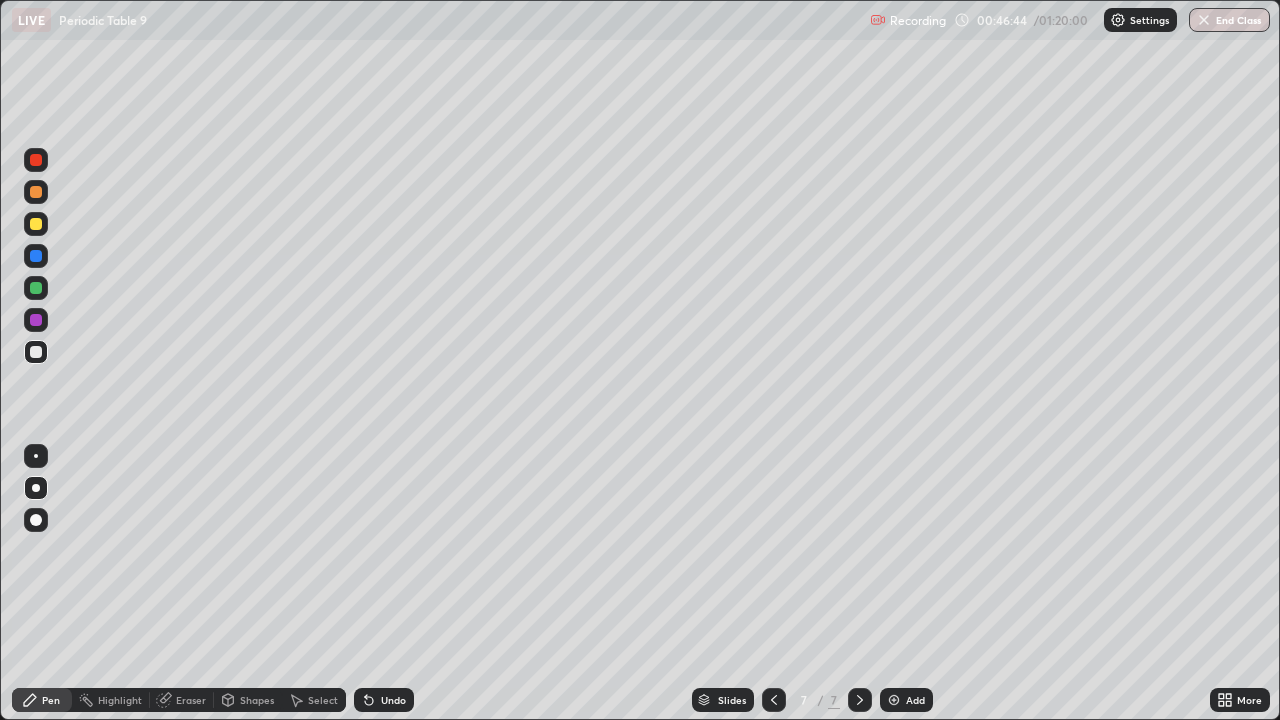 click on "Add" at bounding box center [915, 700] 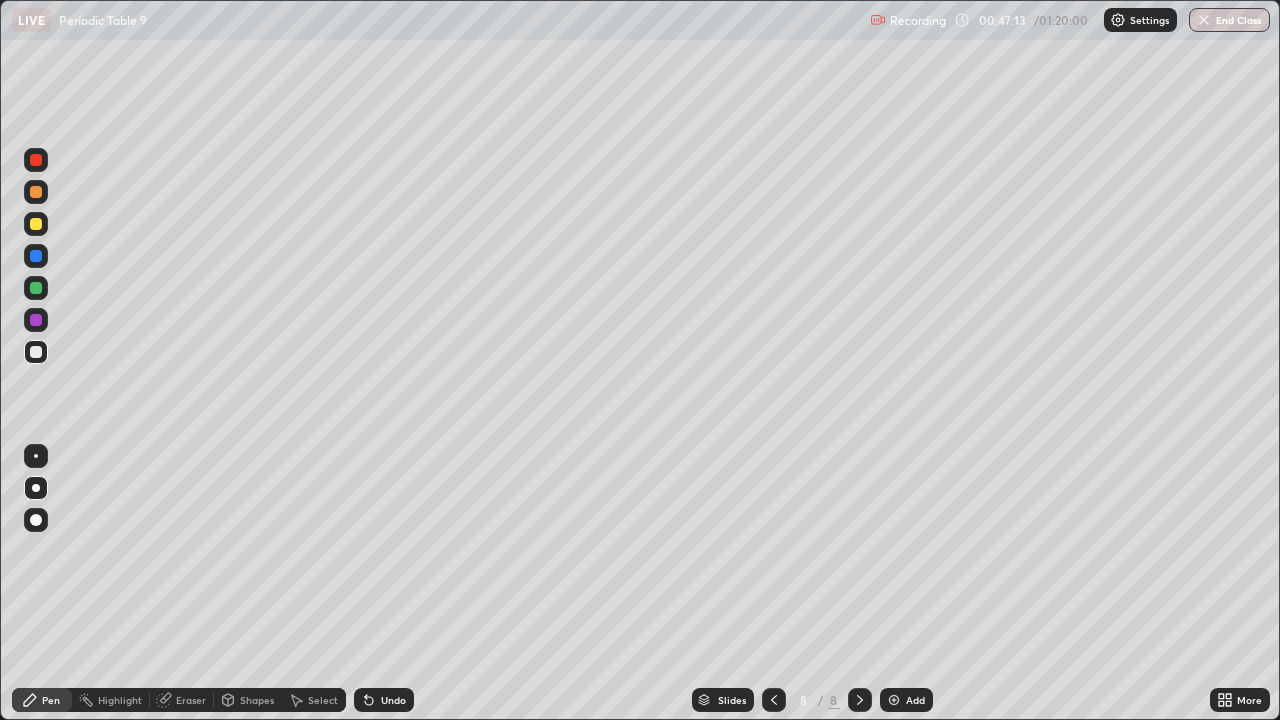 click at bounding box center [774, 700] 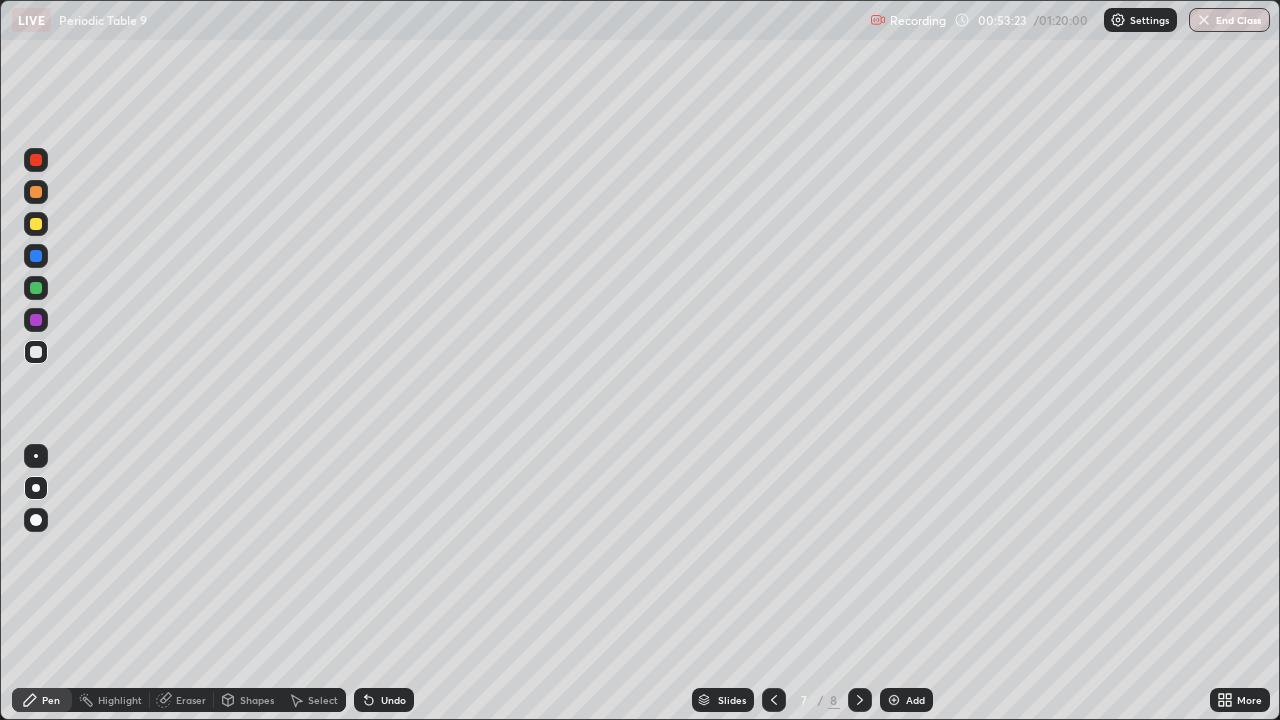 click at bounding box center [860, 700] 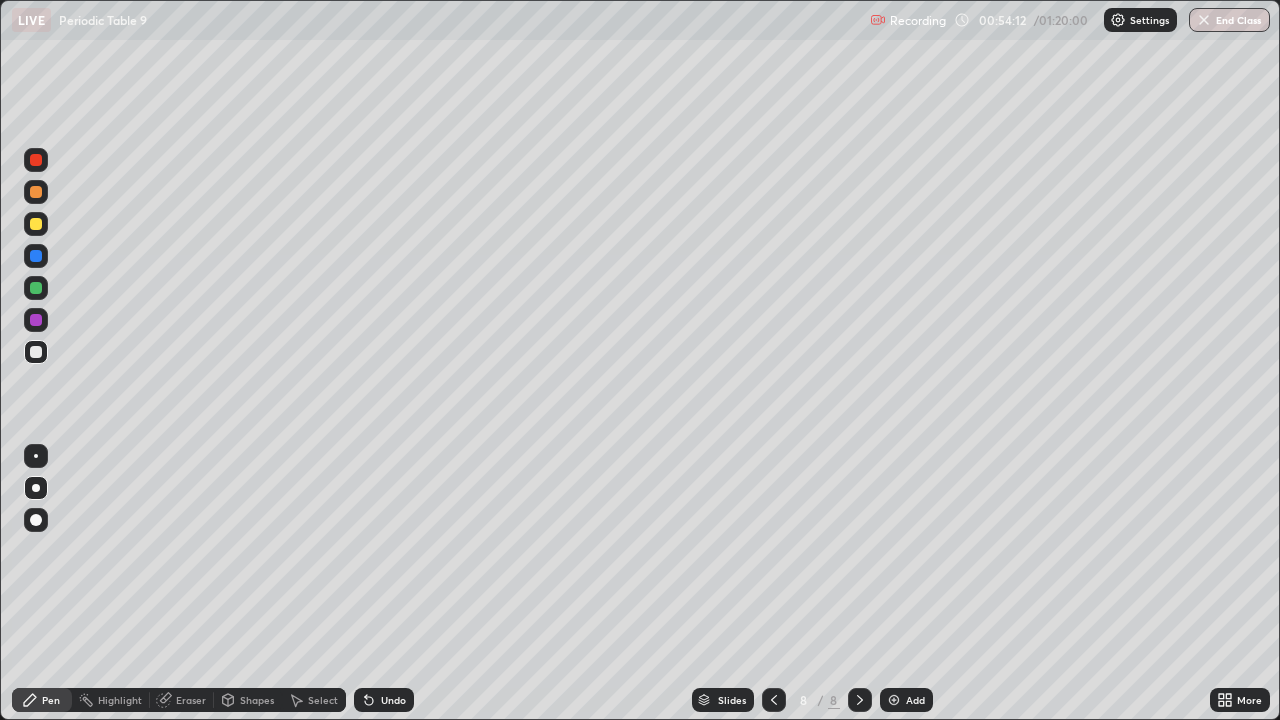 click at bounding box center [894, 700] 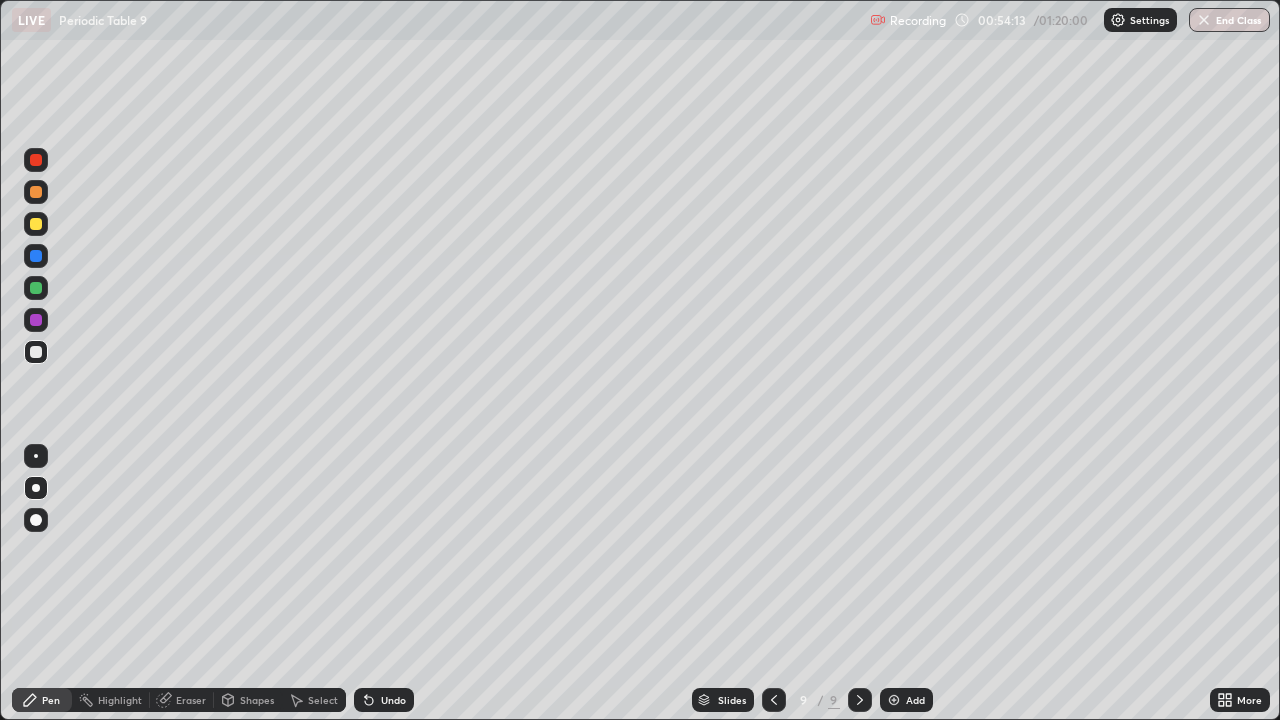 click at bounding box center (36, 224) 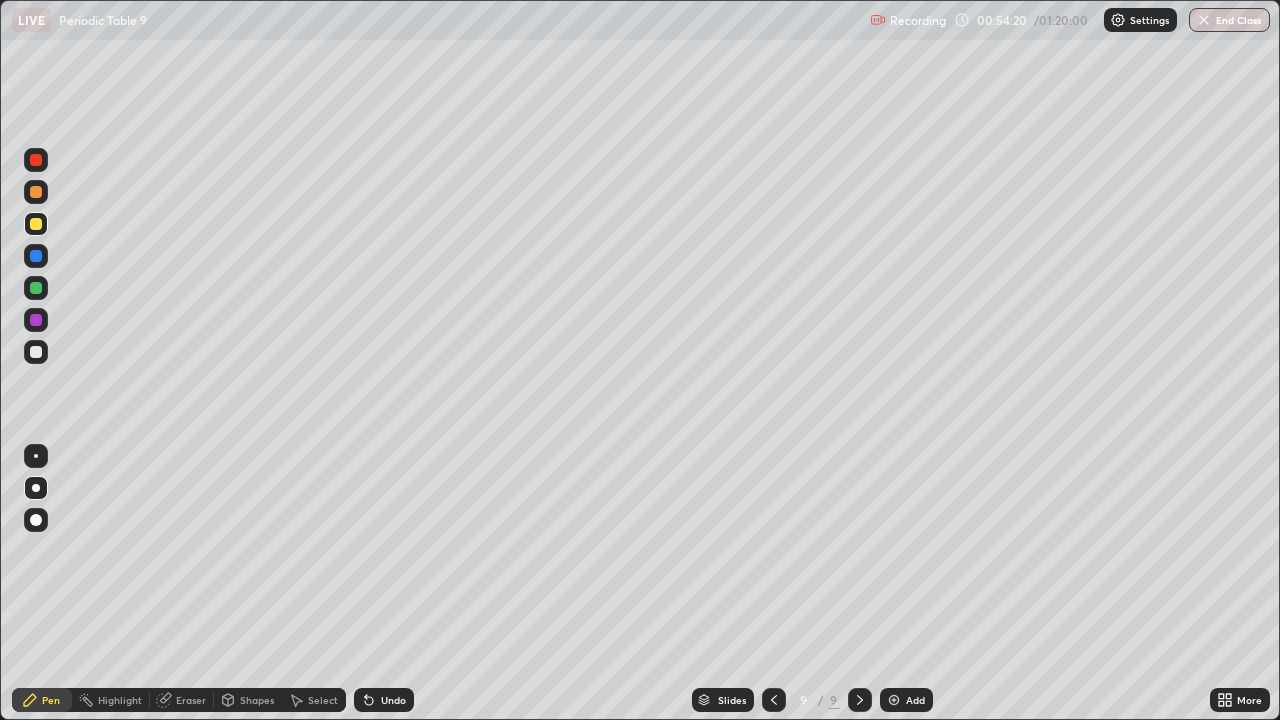 click at bounding box center [36, 352] 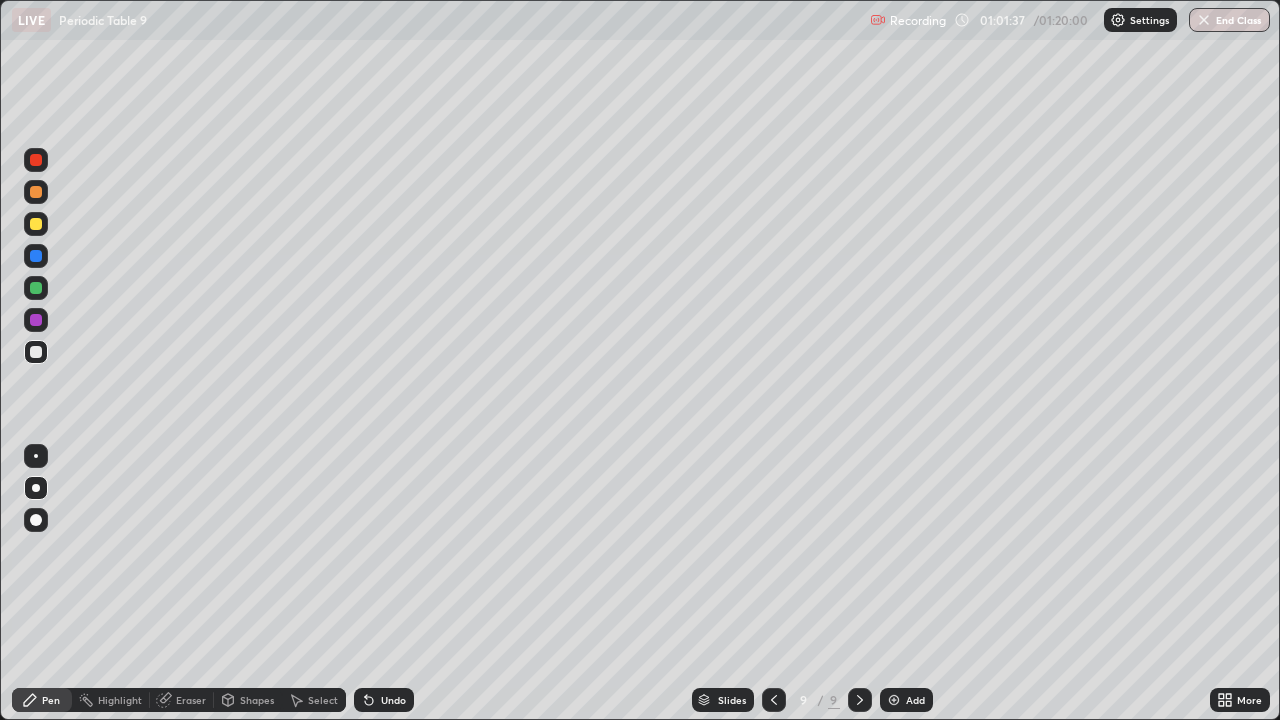 click on "Add" at bounding box center [906, 700] 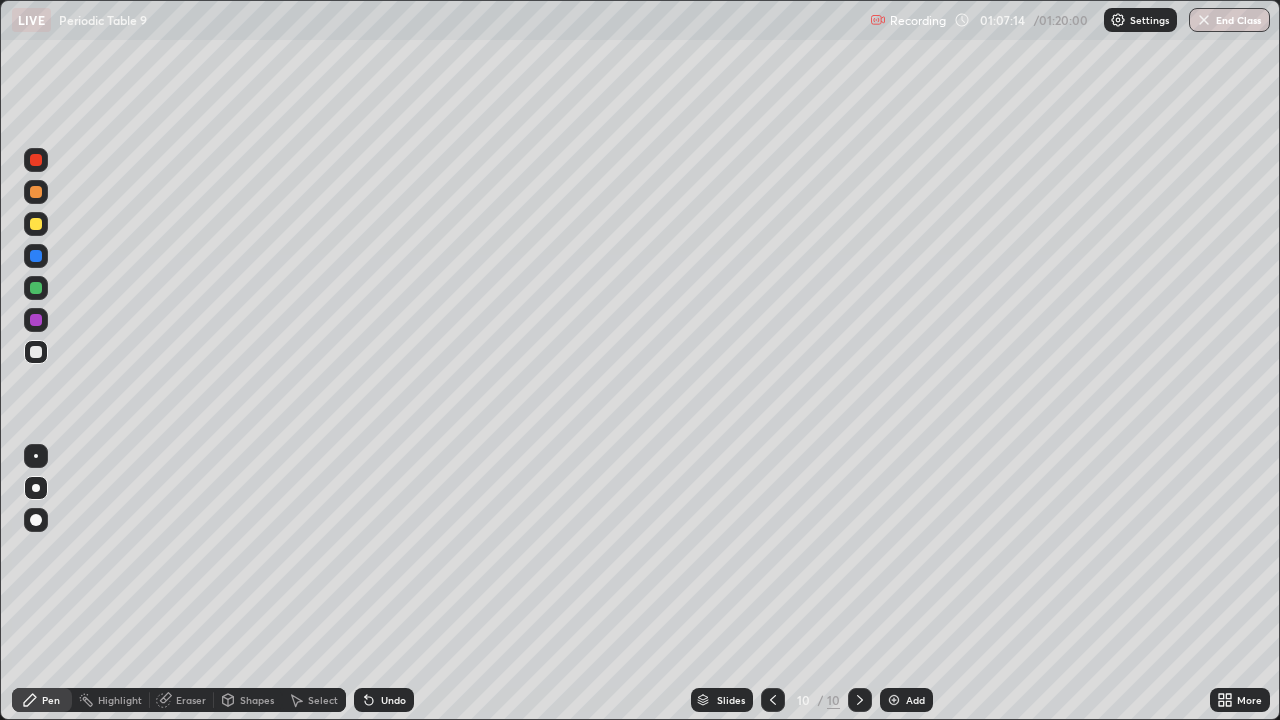 click at bounding box center [36, 320] 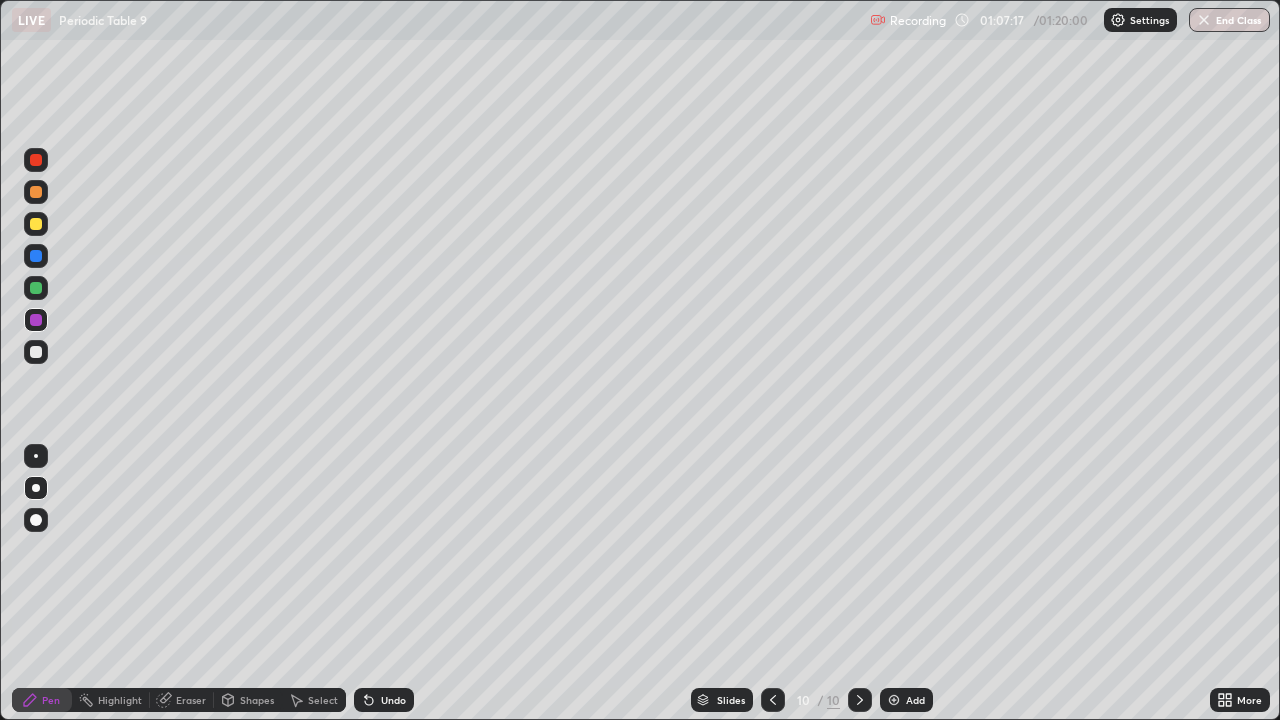 click at bounding box center (36, 352) 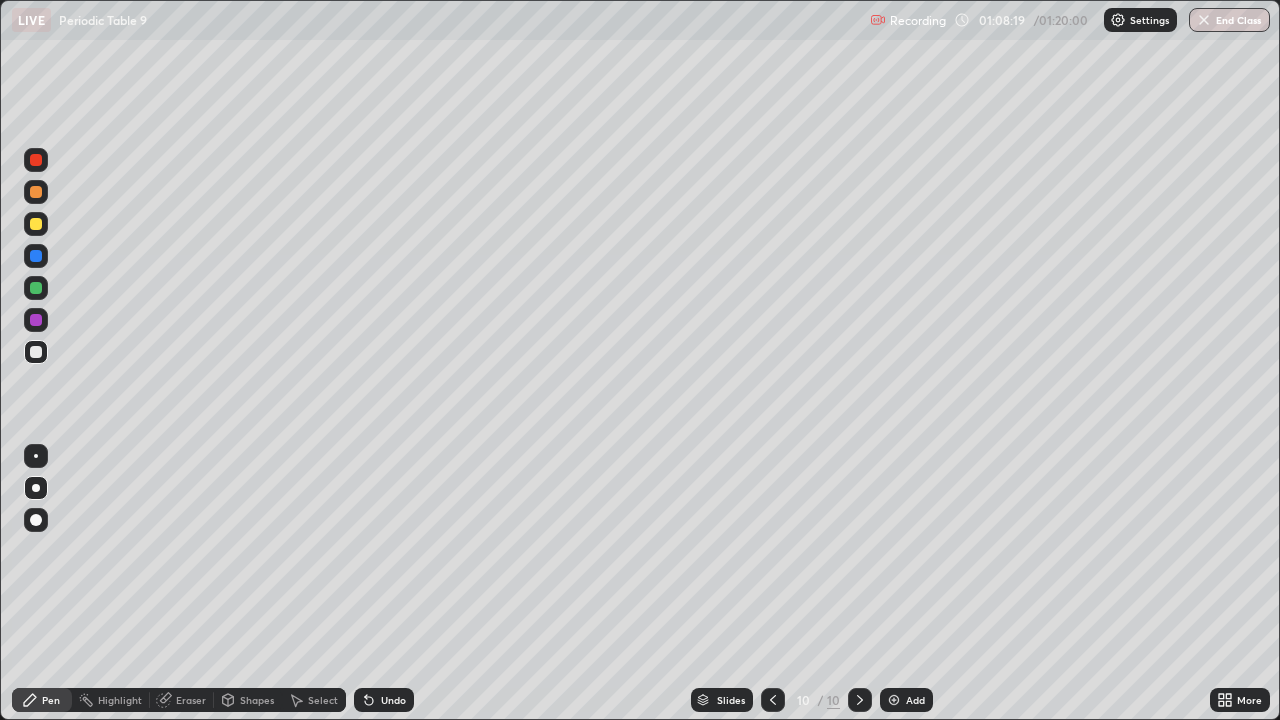 click 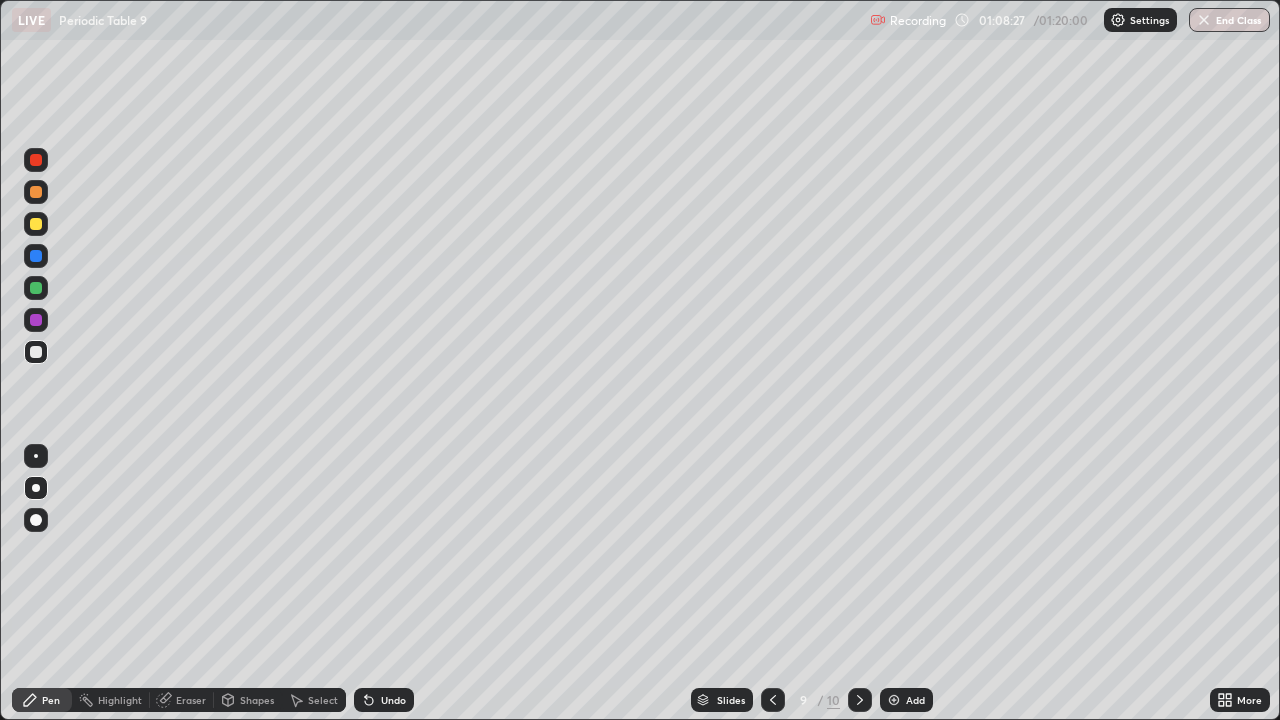 click at bounding box center [860, 700] 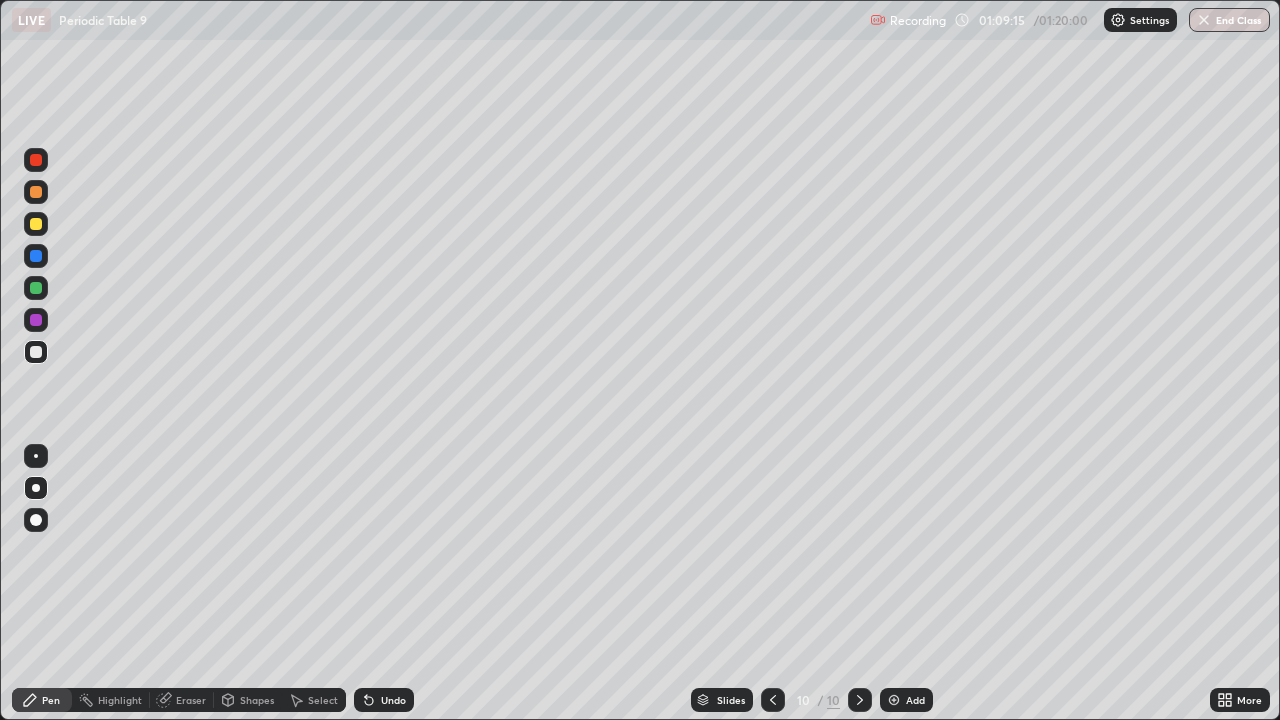 click 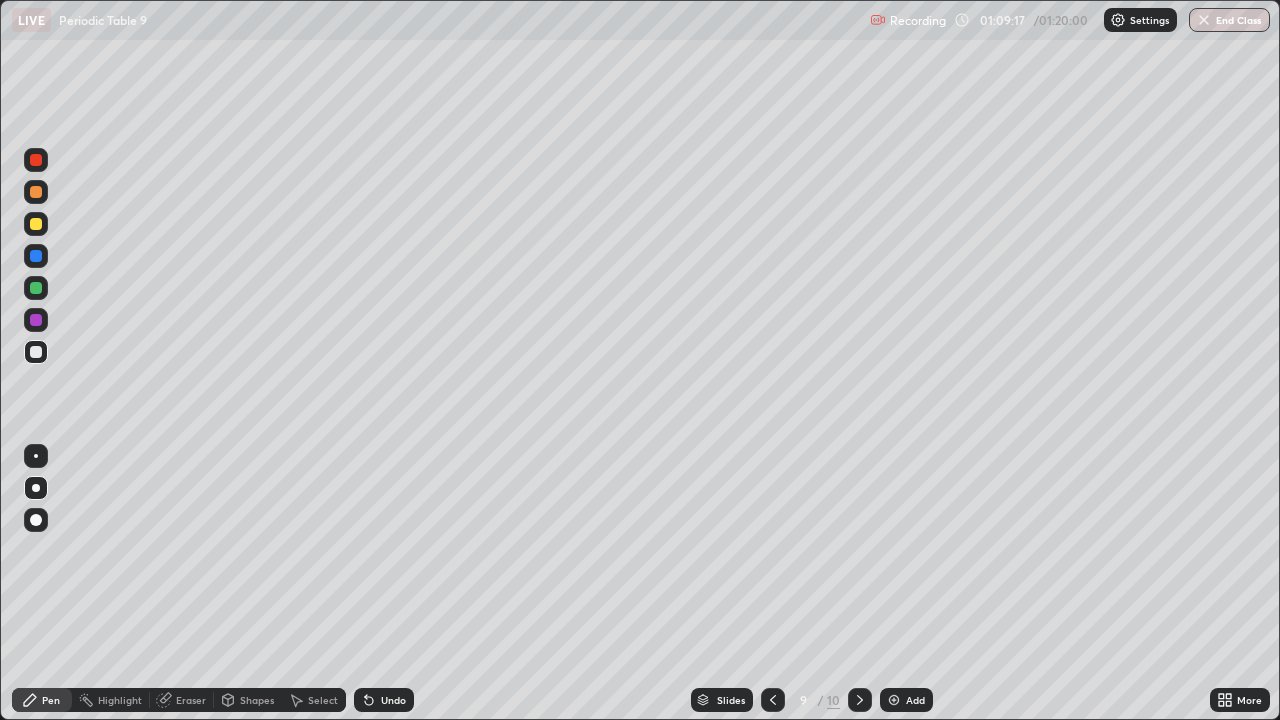 click 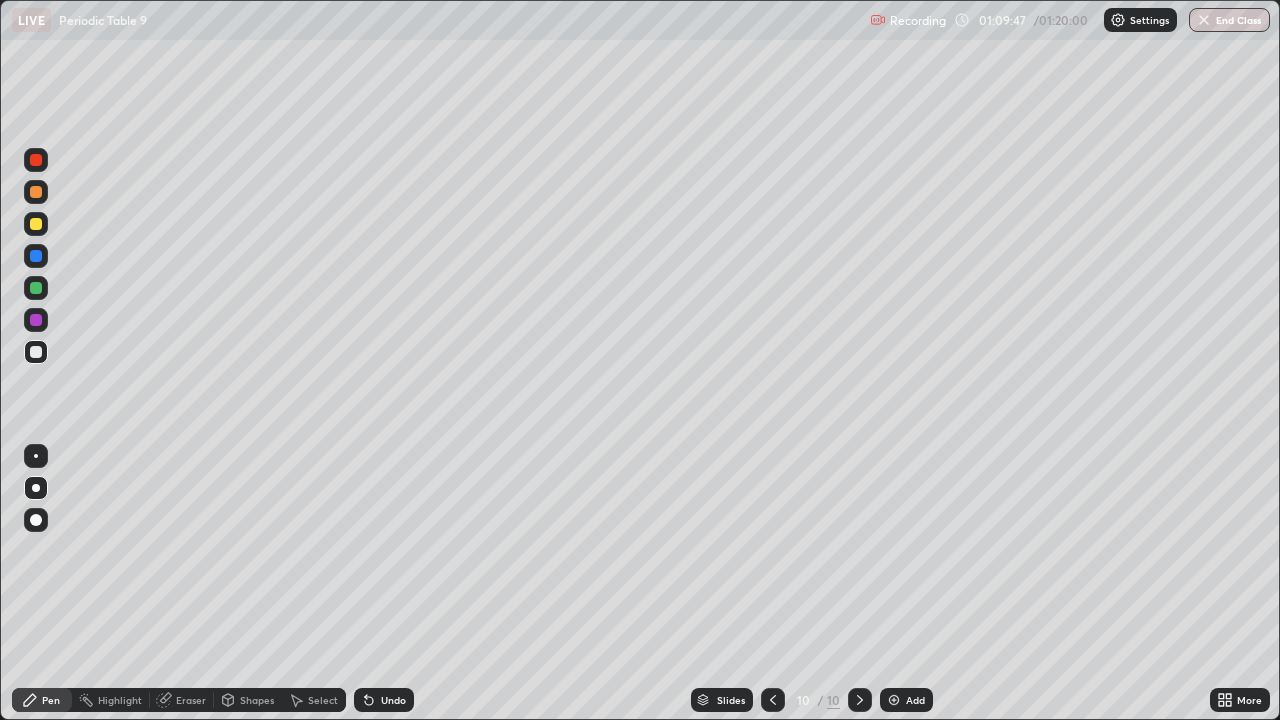click 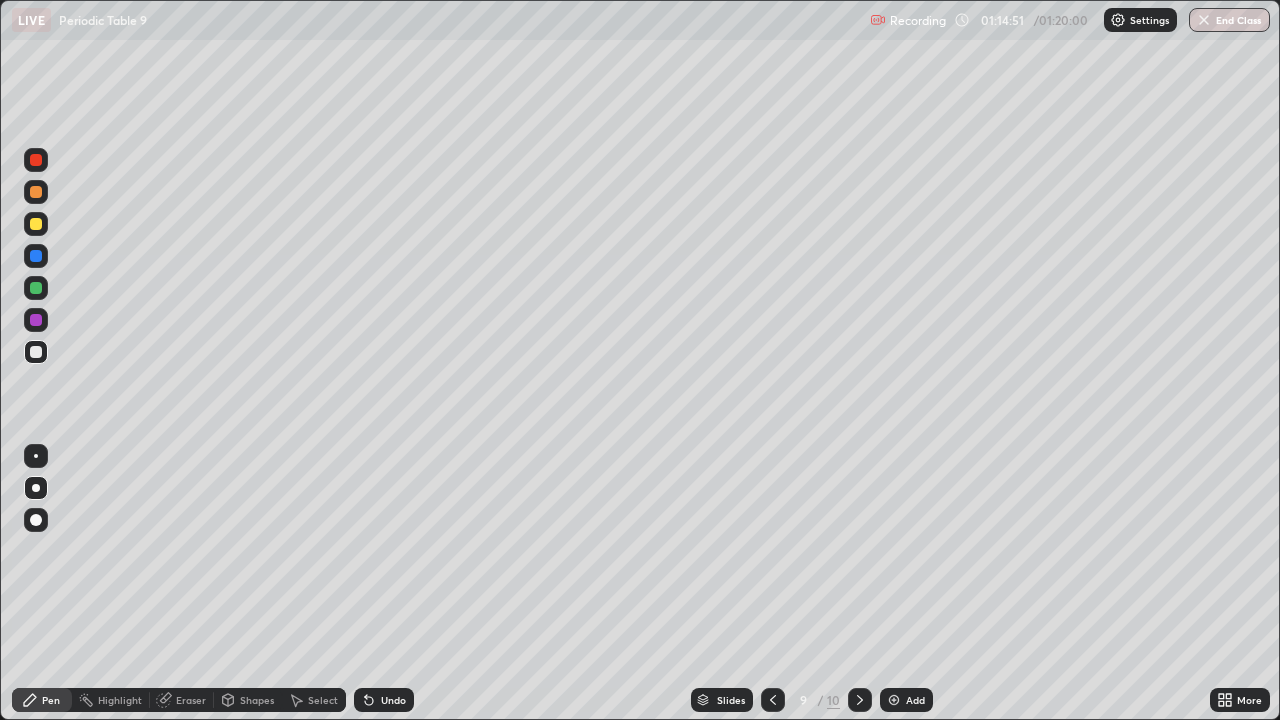 click 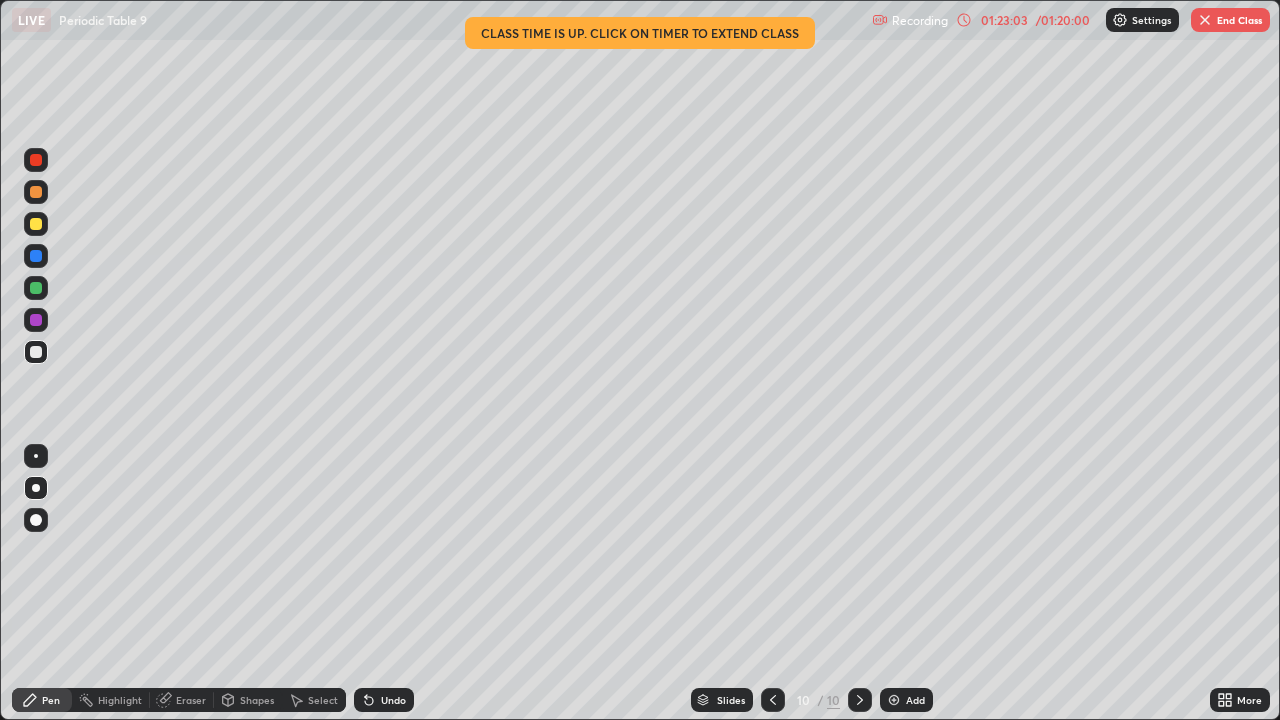 click on "End Class" at bounding box center [1230, 20] 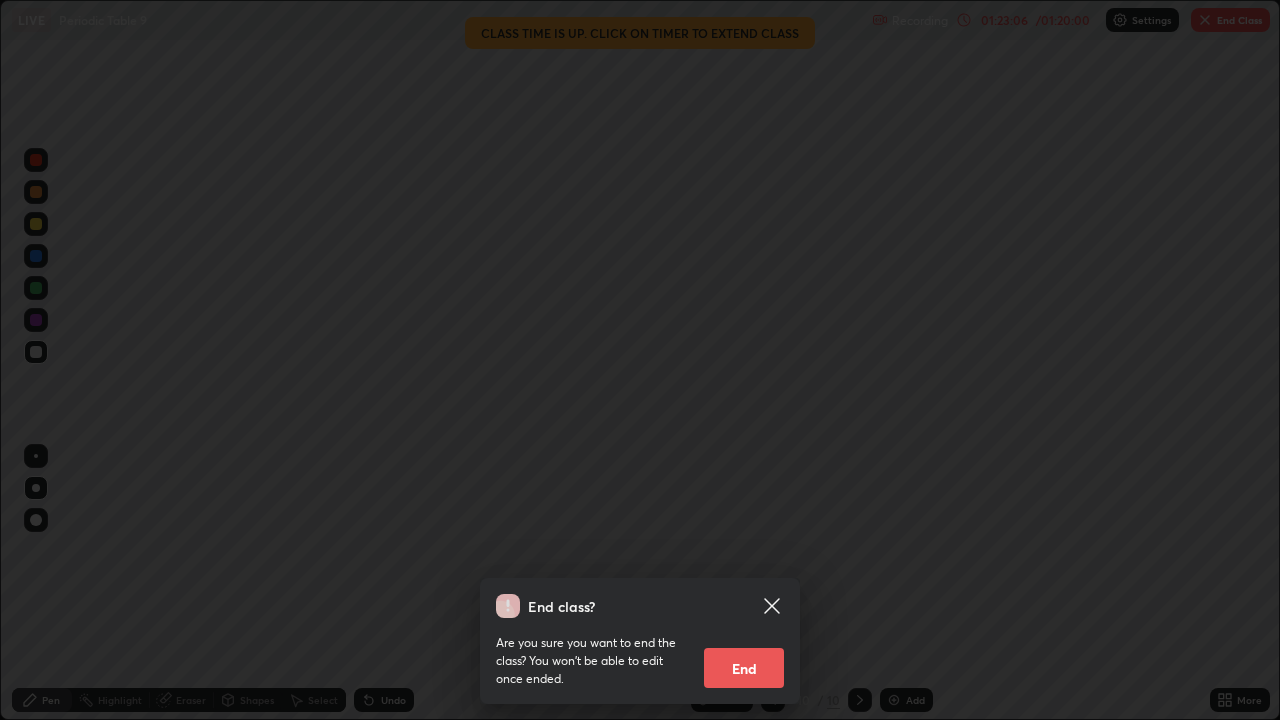 click on "End" at bounding box center (744, 668) 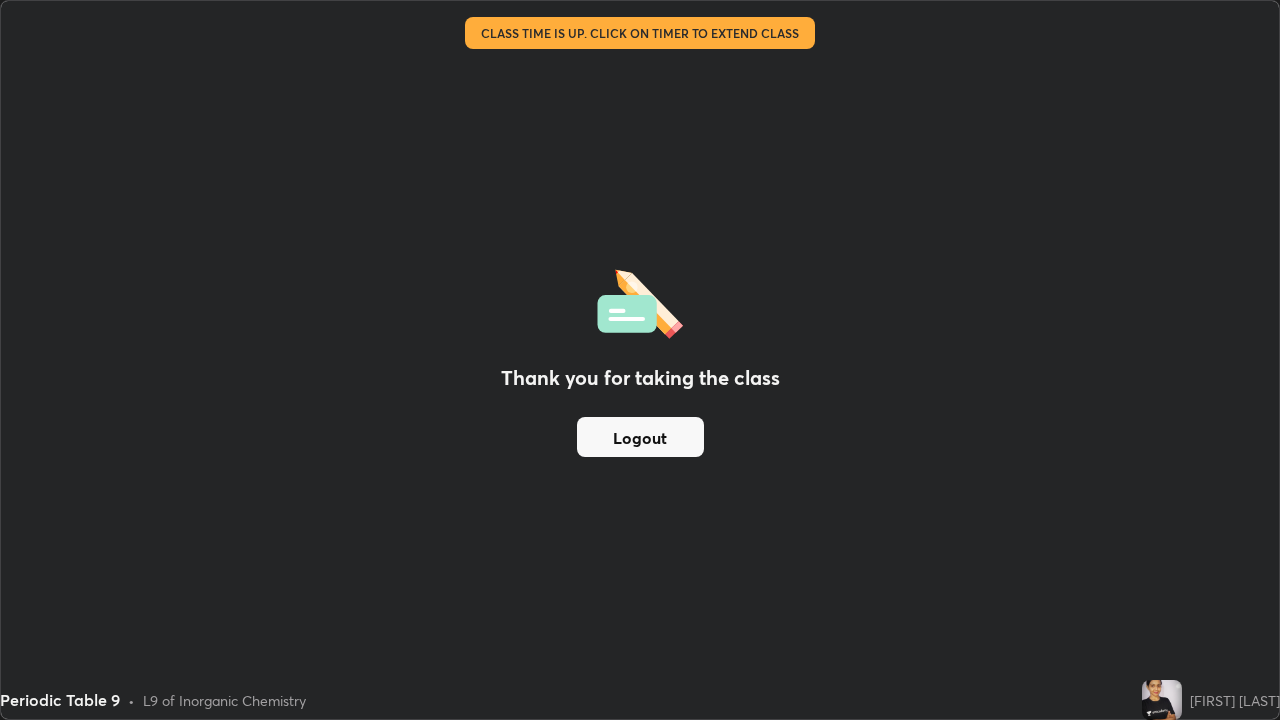 click on "Logout" at bounding box center [640, 437] 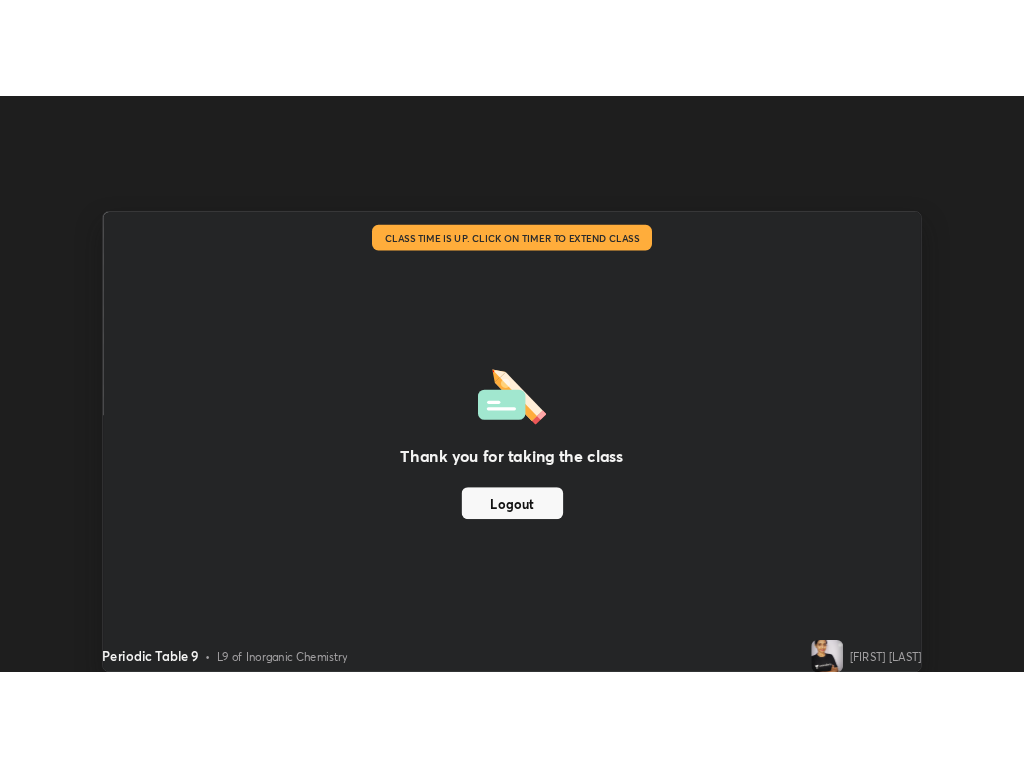 scroll, scrollTop: 768, scrollLeft: 1024, axis: both 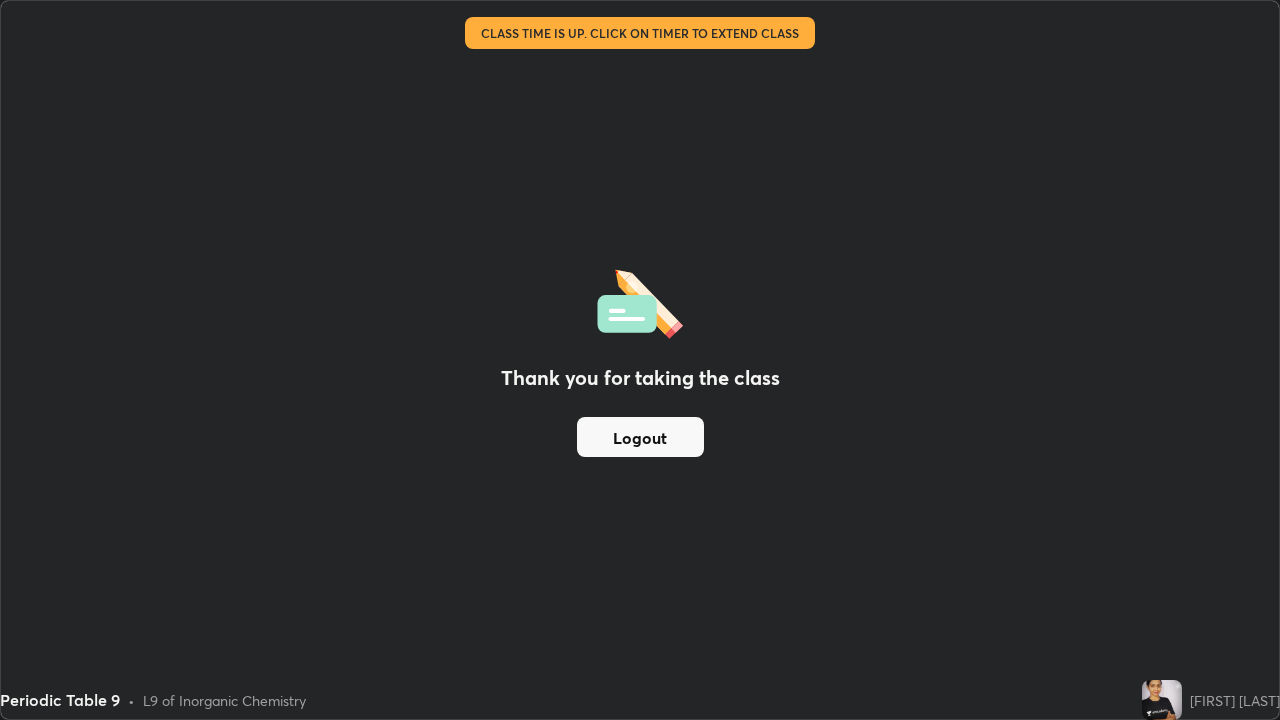 click on "Logout" at bounding box center [640, 437] 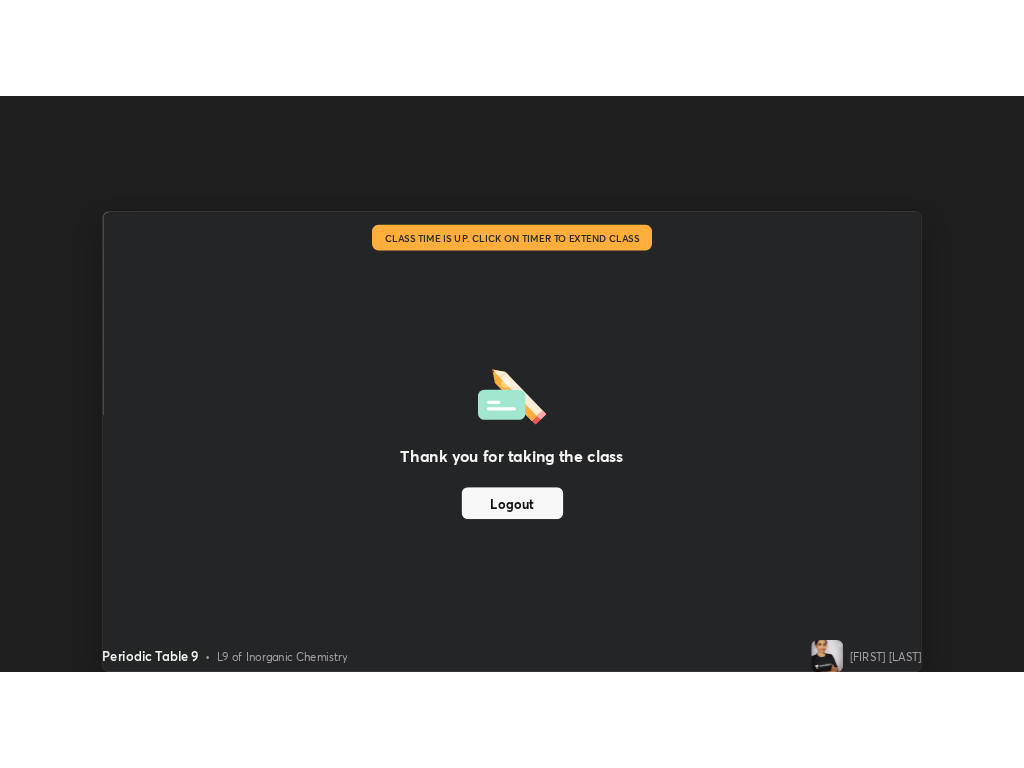 scroll, scrollTop: 768, scrollLeft: 1024, axis: both 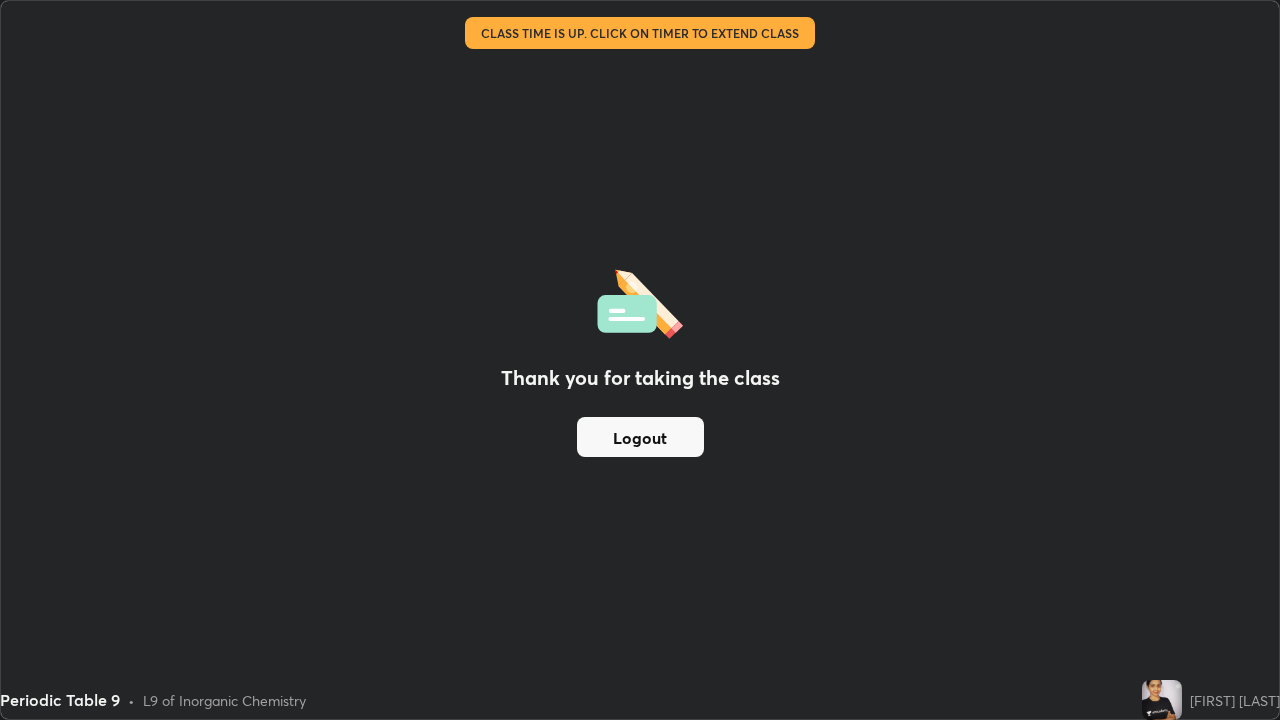 click on "Logout" at bounding box center [640, 437] 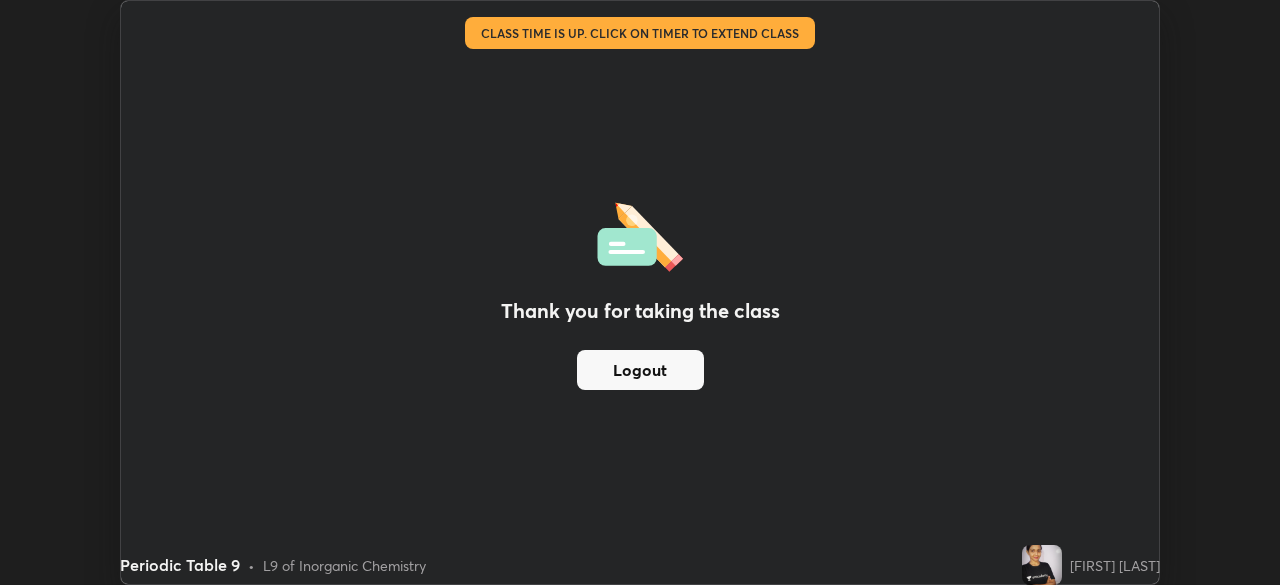 scroll, scrollTop: 585, scrollLeft: 1280, axis: both 